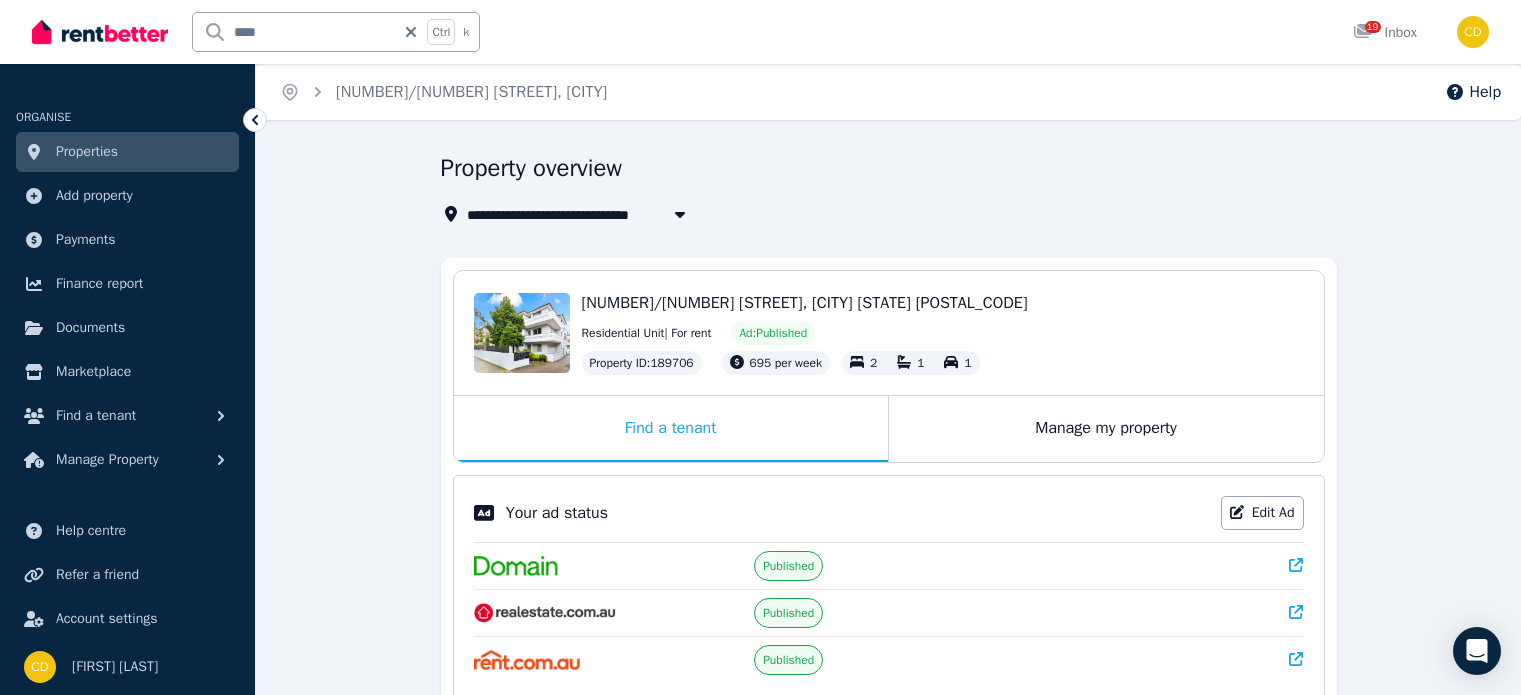 scroll, scrollTop: 404, scrollLeft: 0, axis: vertical 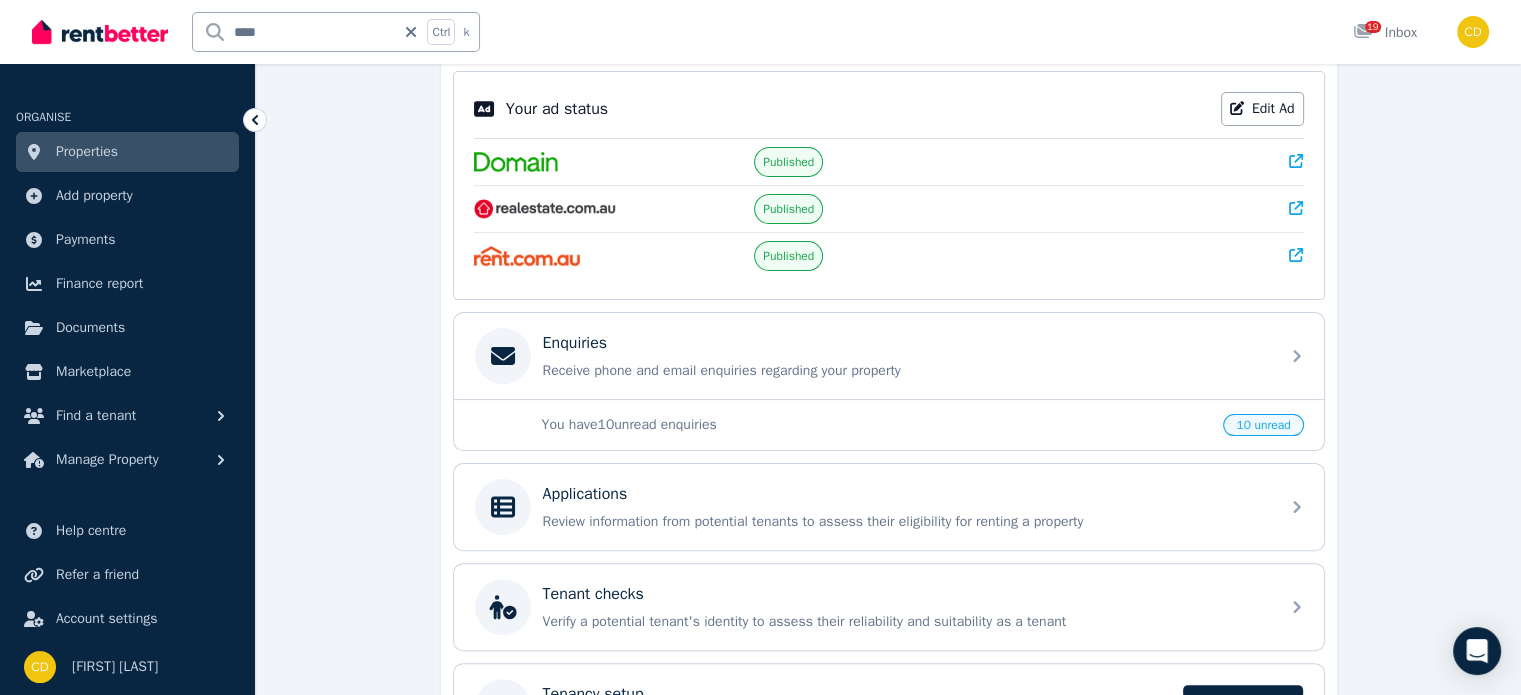click on "Properties" at bounding box center (127, 152) 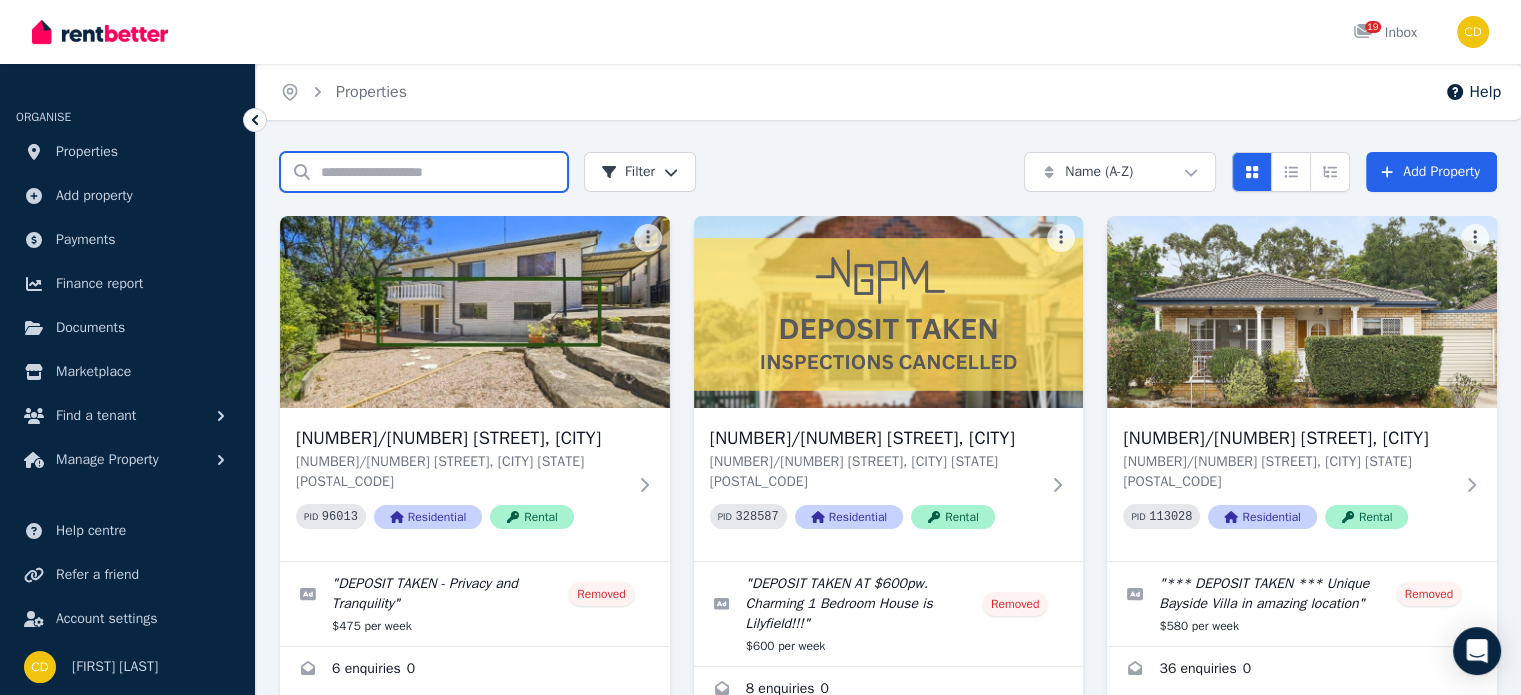 click on "Search properties" at bounding box center (424, 172) 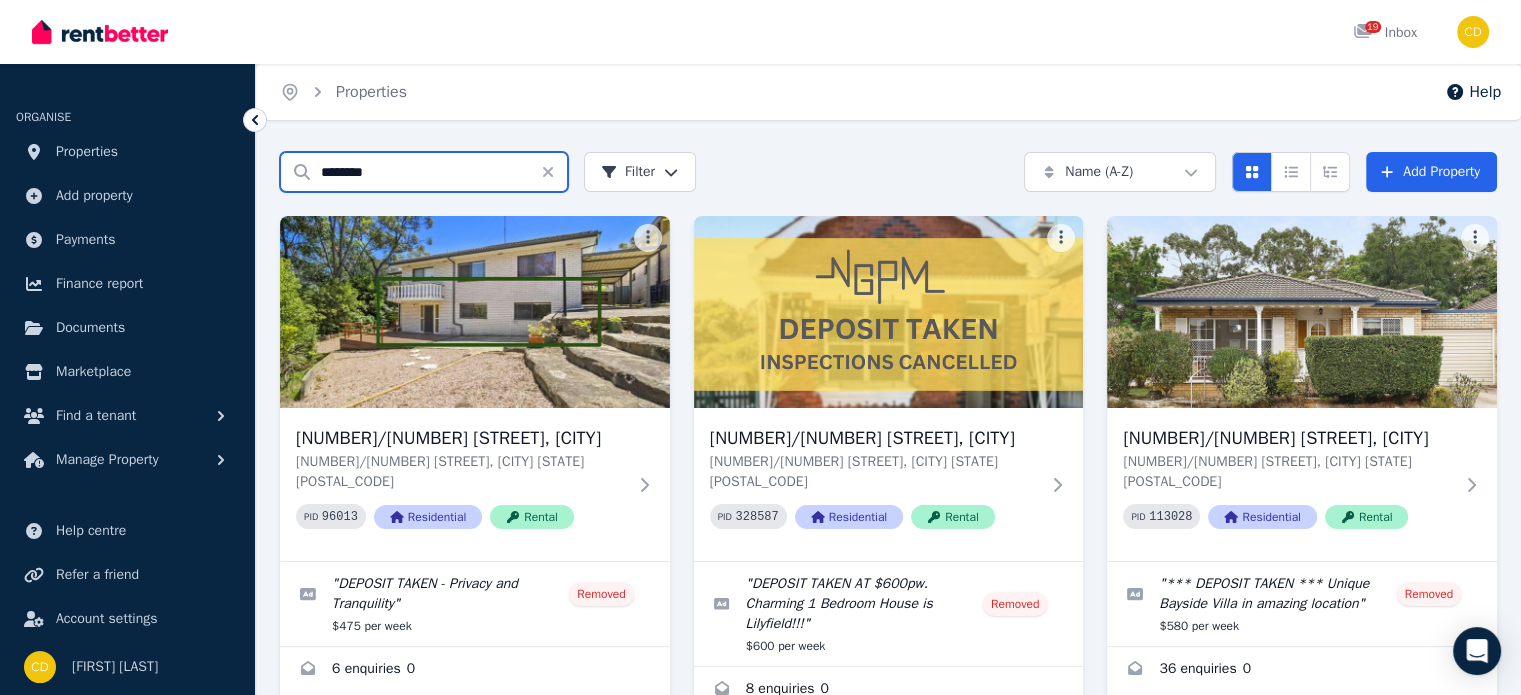 type on "*******" 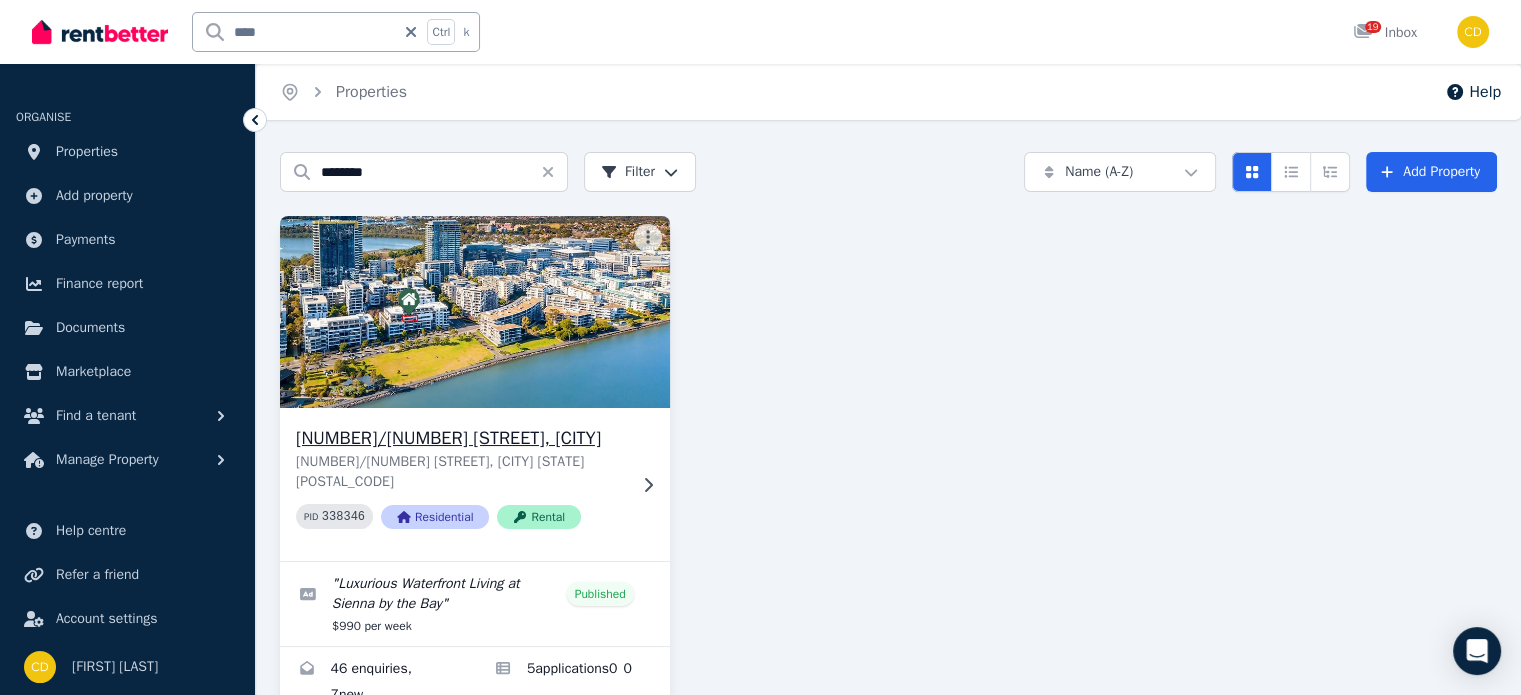click on "[NUMBER]/[NUMBER] [STREET], [CITY]" at bounding box center [461, 438] 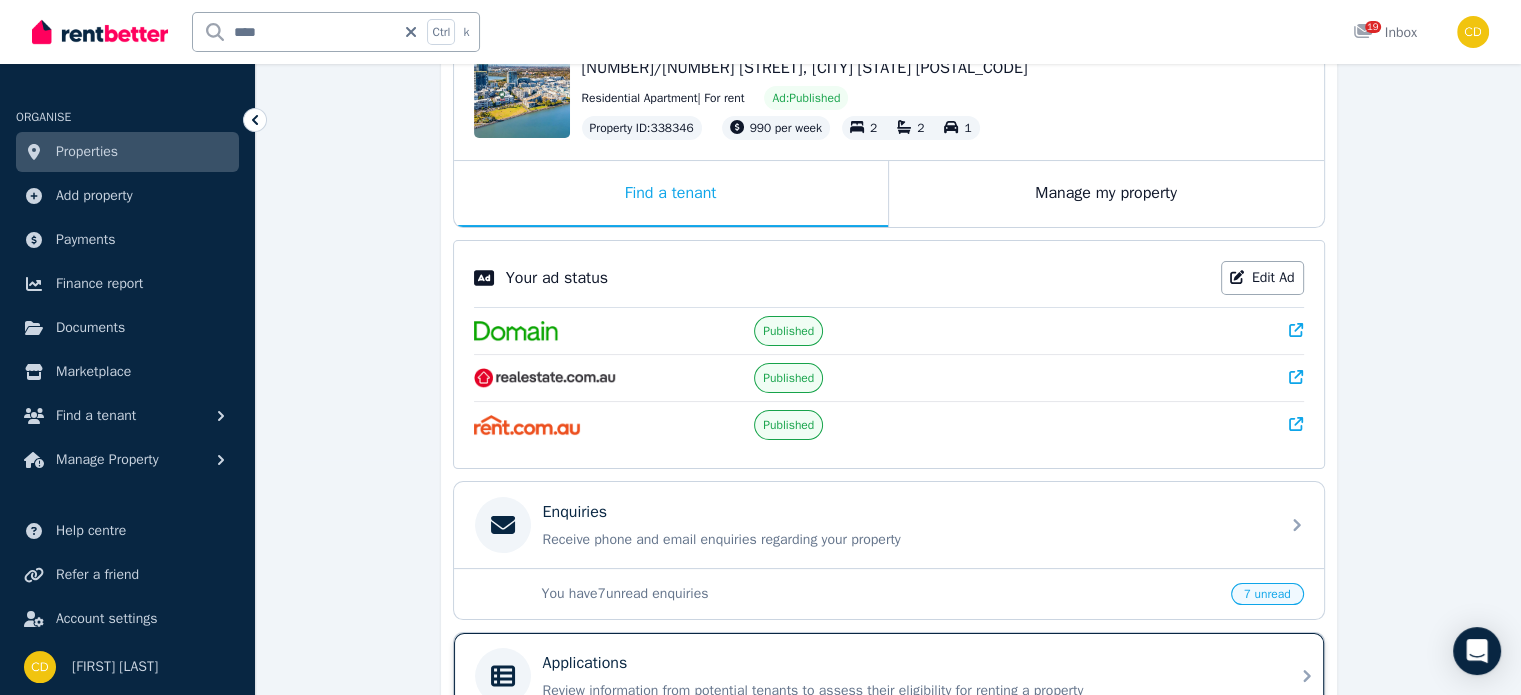 scroll, scrollTop: 400, scrollLeft: 0, axis: vertical 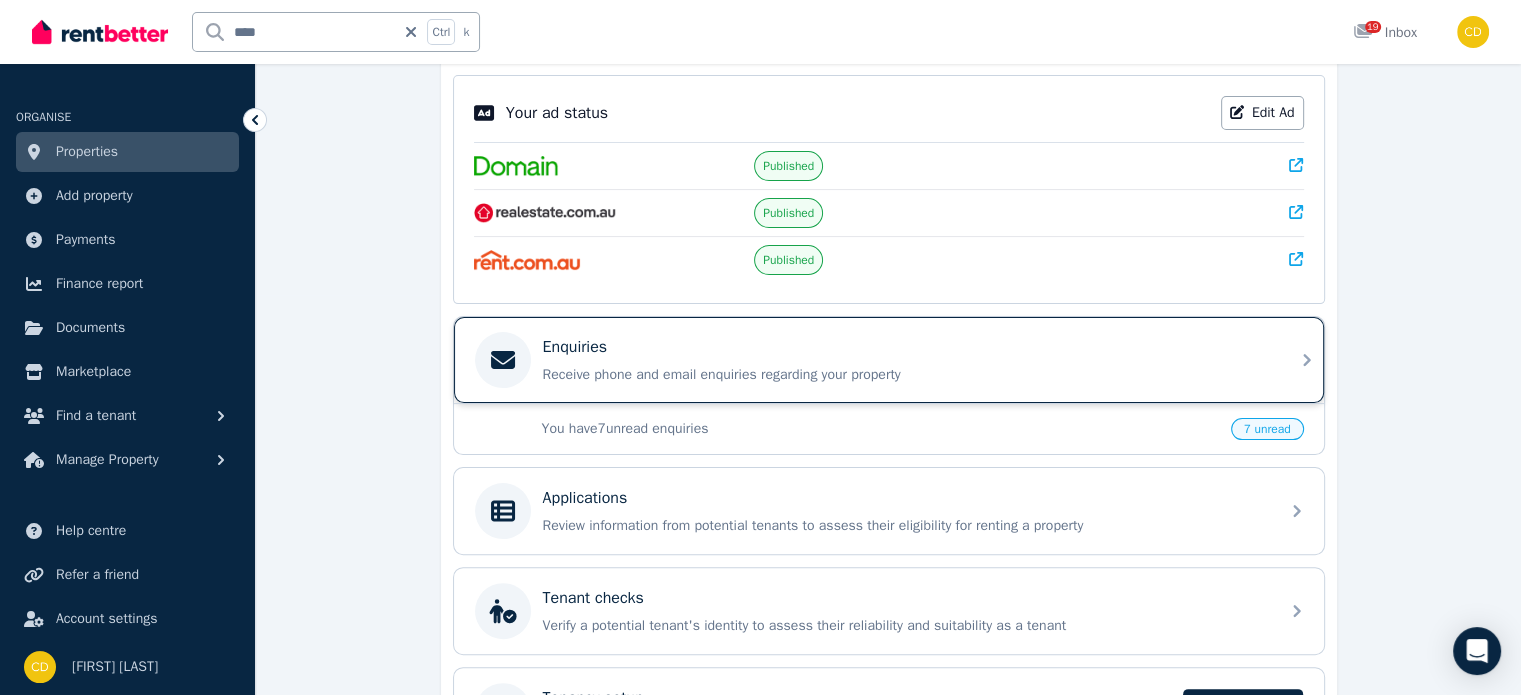 click on "Receive phone and email enquiries regarding your property" at bounding box center [905, 375] 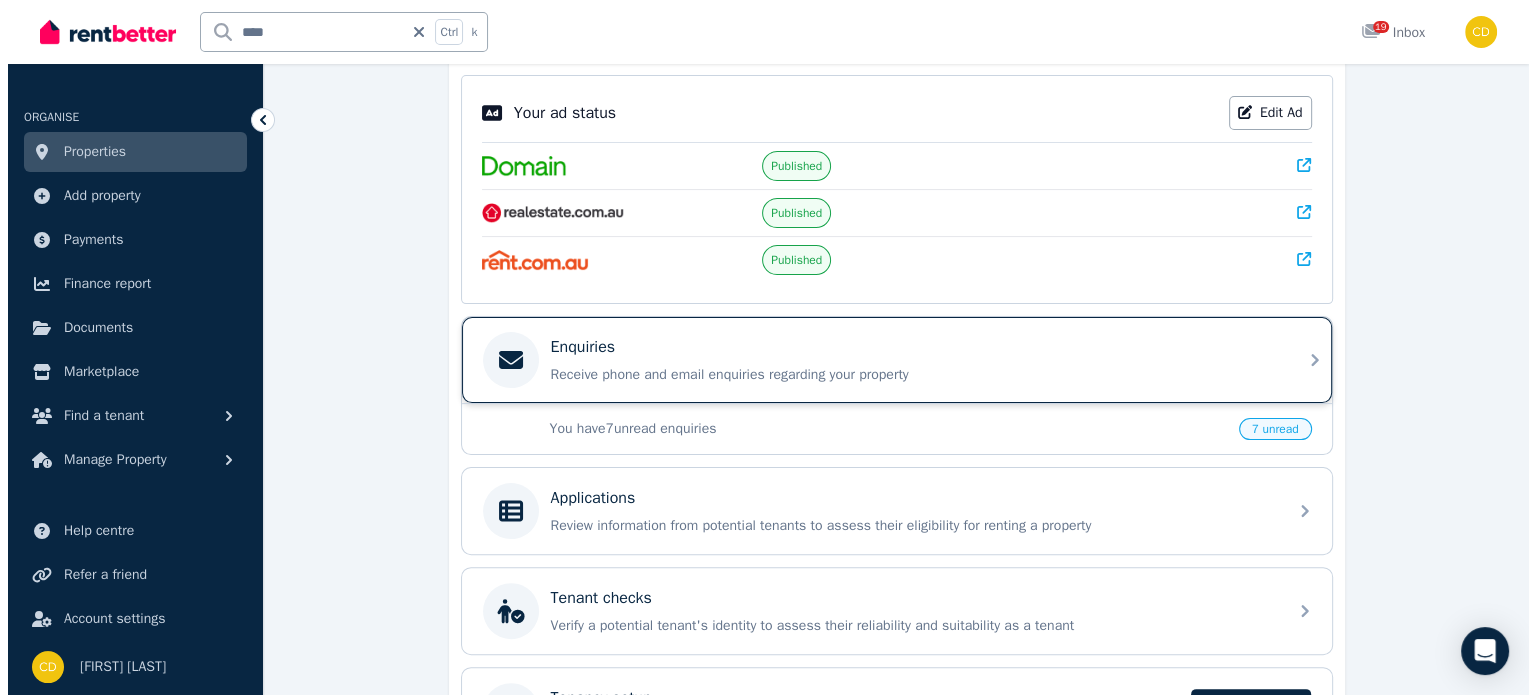 scroll, scrollTop: 0, scrollLeft: 0, axis: both 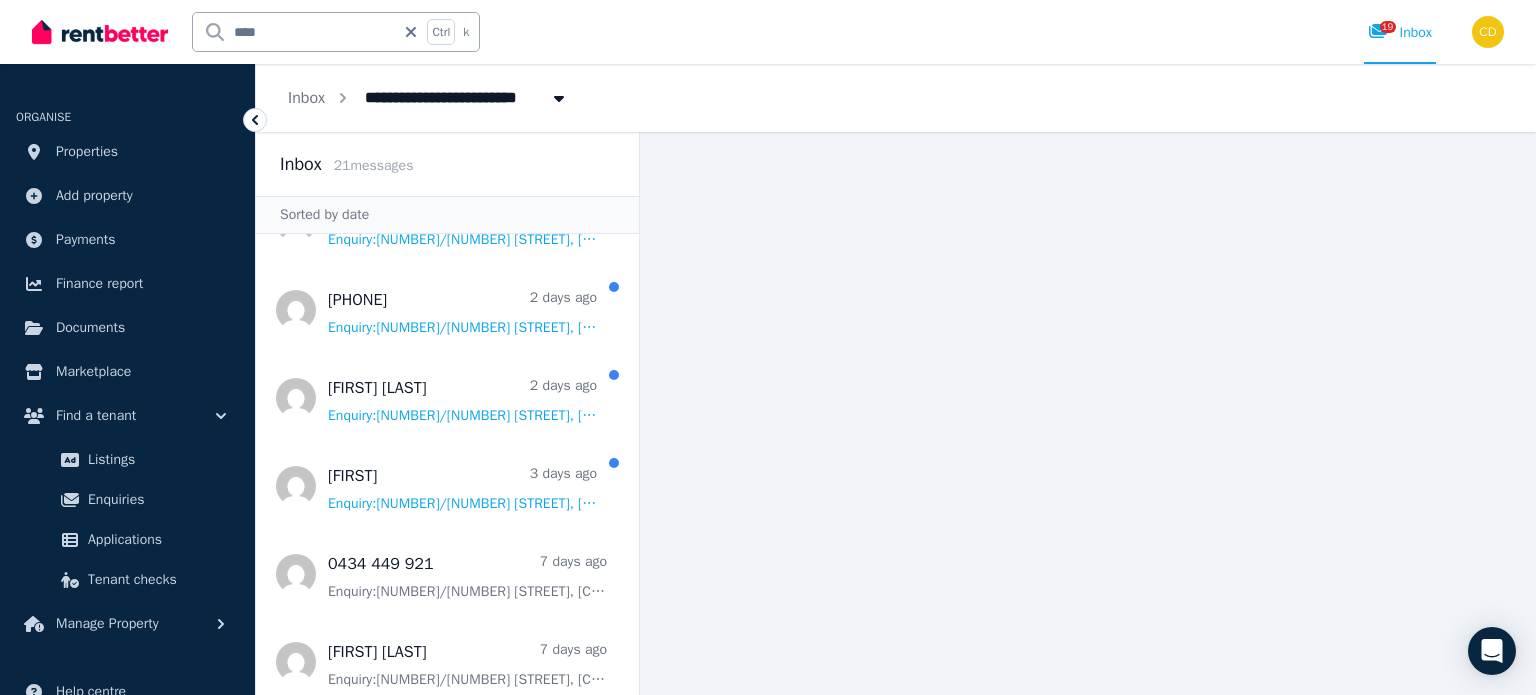 click on "****" at bounding box center (294, 32) 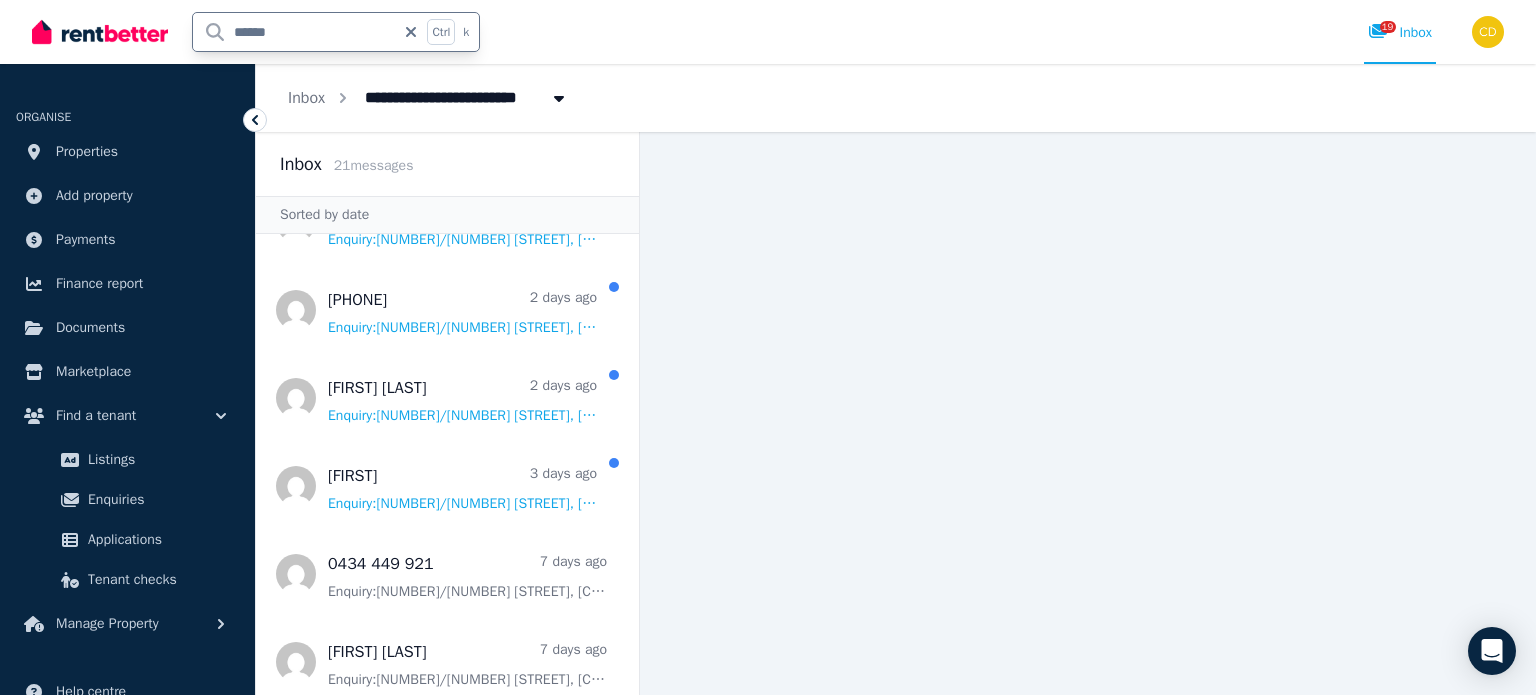 type on "*******" 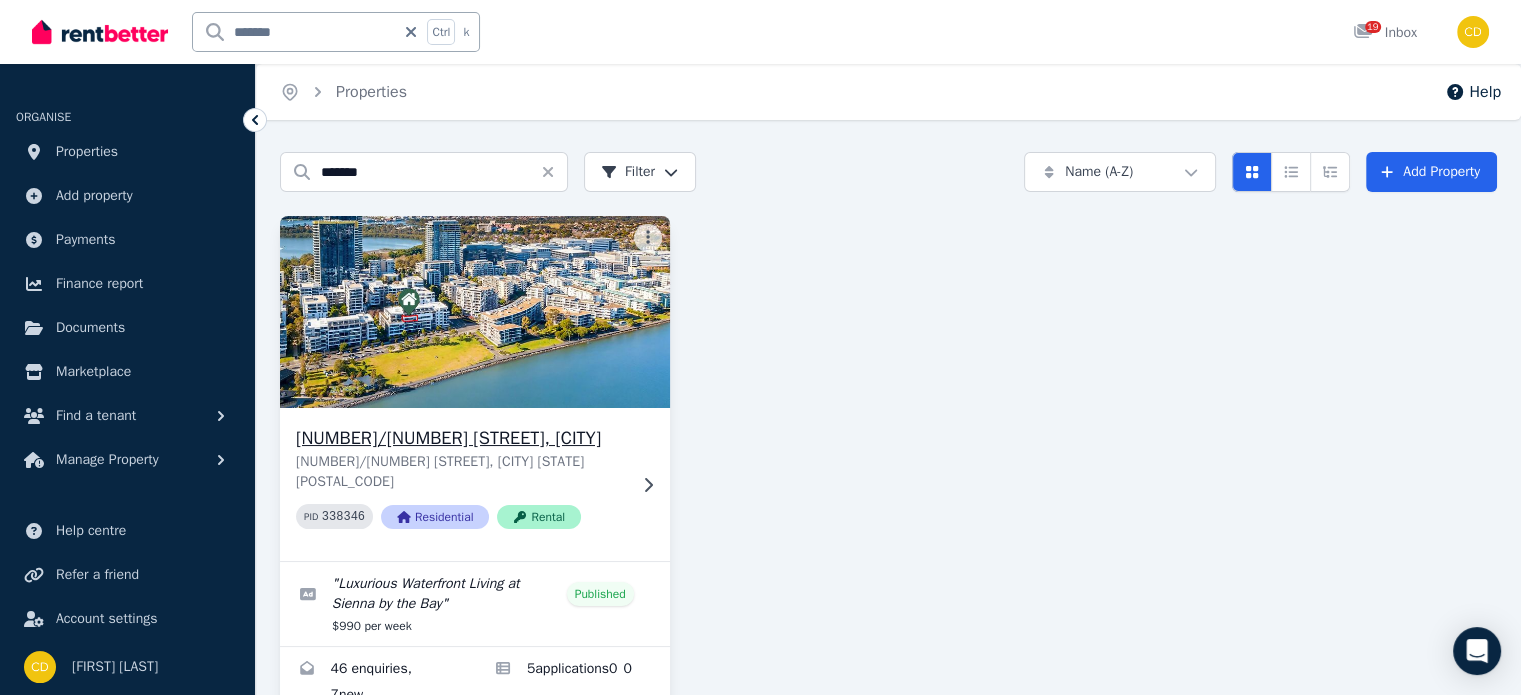 click on "[NUMBER]/[NUMBER] [STREET], [CITY]" at bounding box center [461, 438] 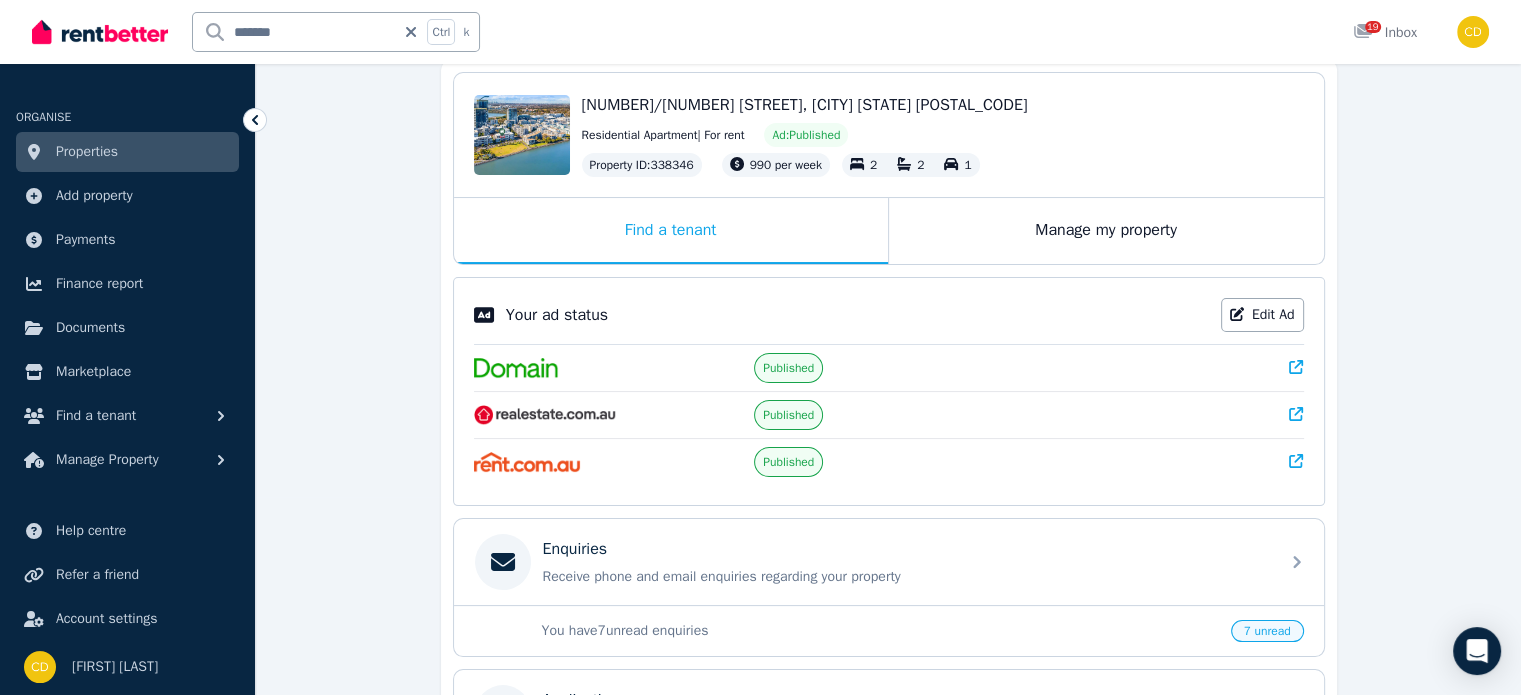 scroll, scrollTop: 200, scrollLeft: 0, axis: vertical 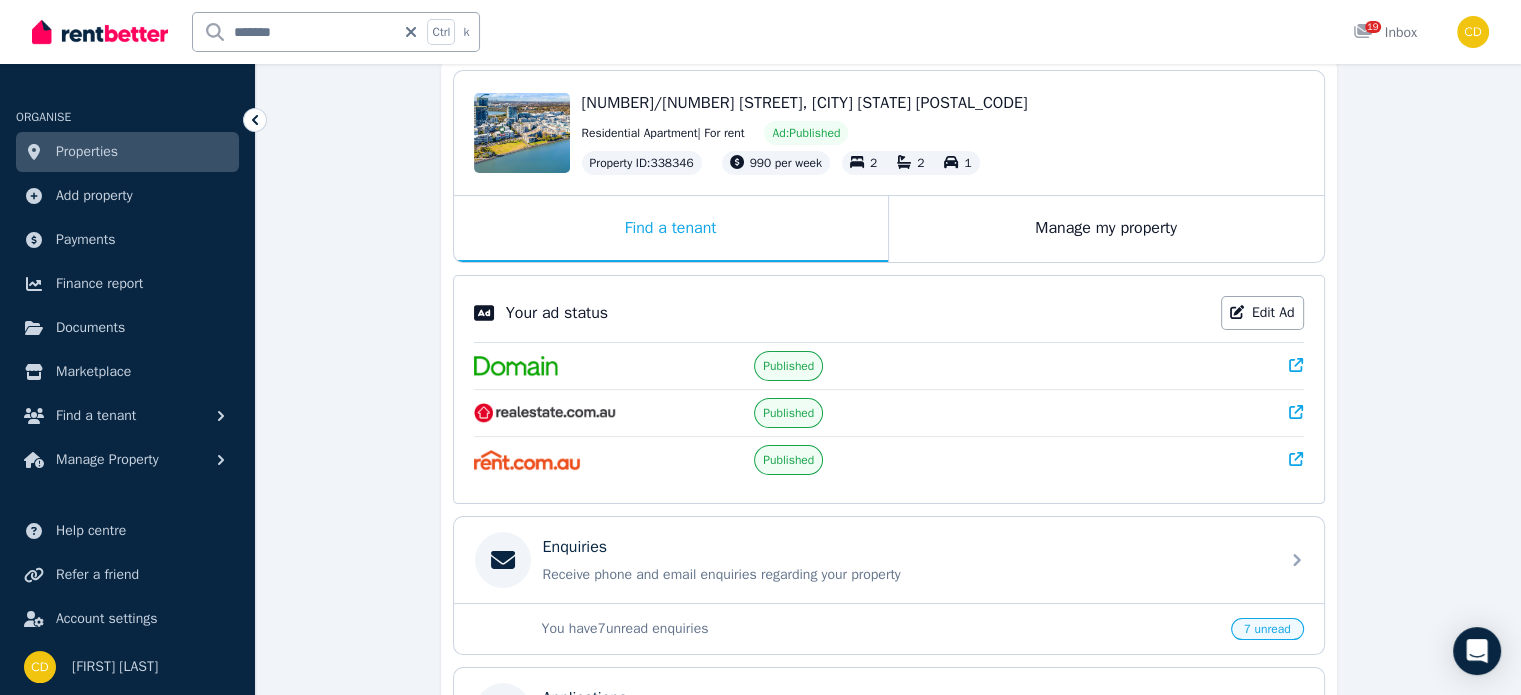 click at bounding box center [1296, 366] 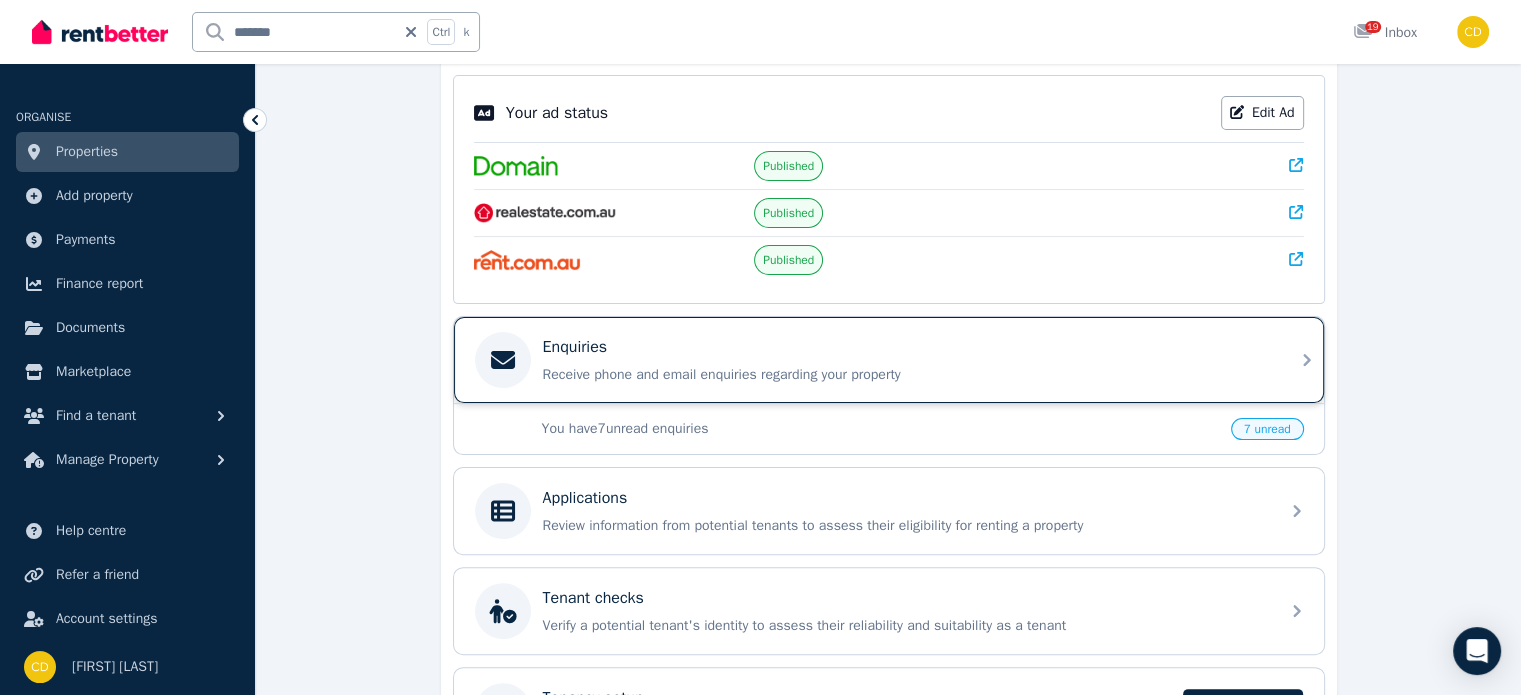 click on "Enquiries" at bounding box center (905, 347) 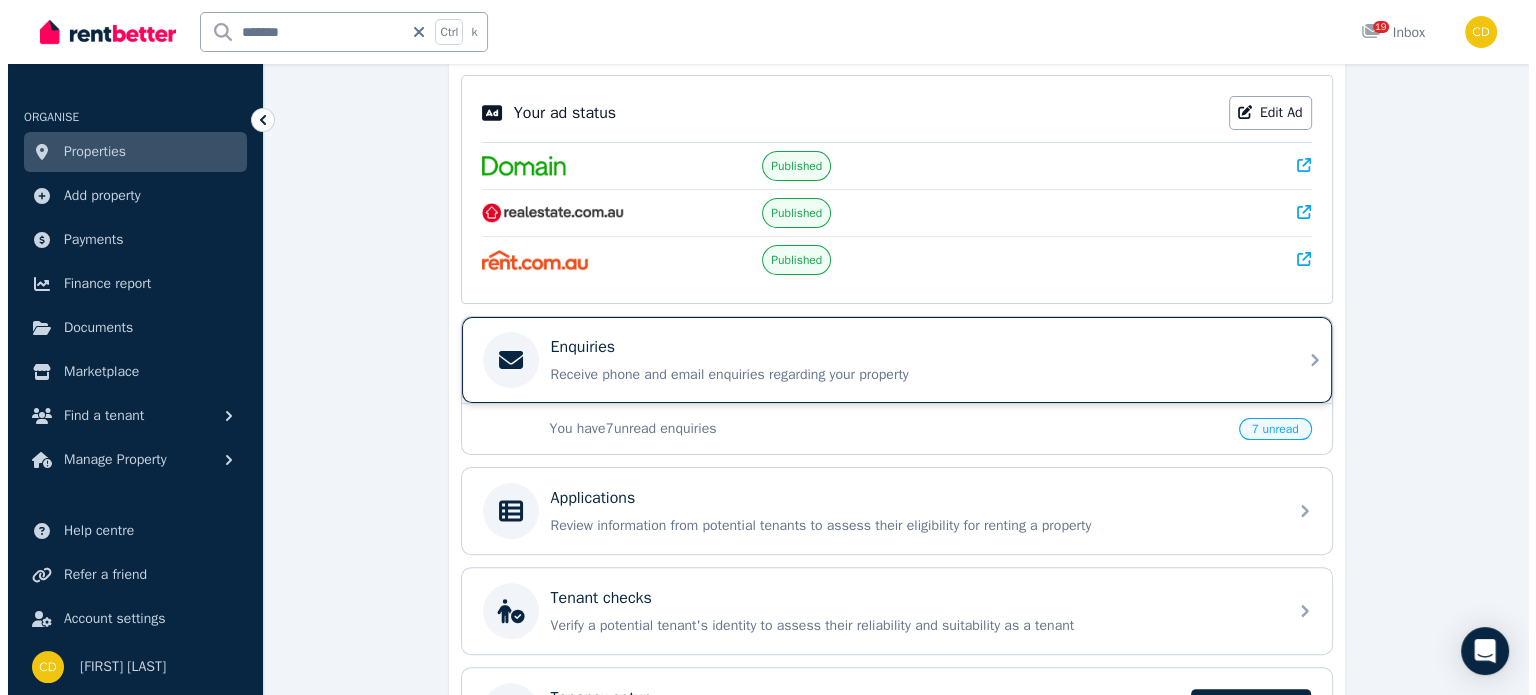 scroll, scrollTop: 0, scrollLeft: 0, axis: both 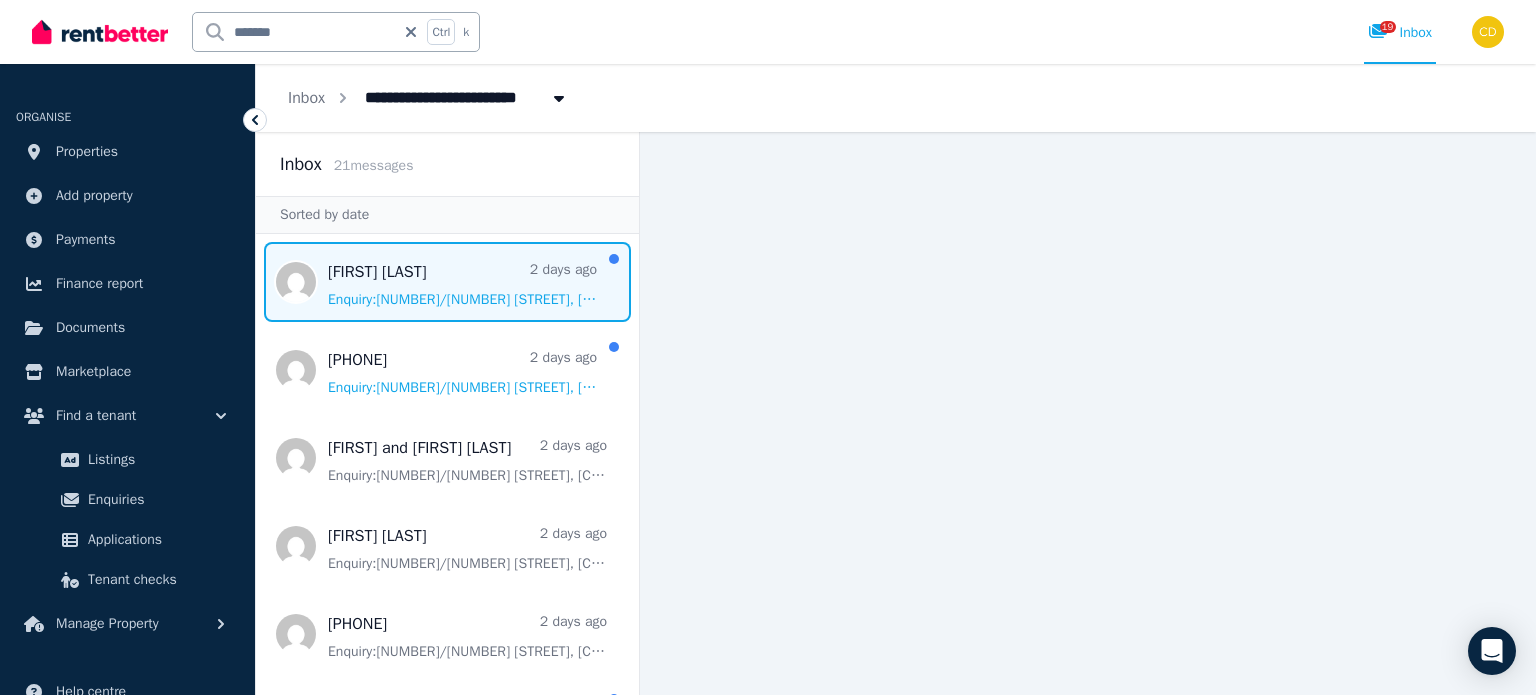 click at bounding box center (447, 282) 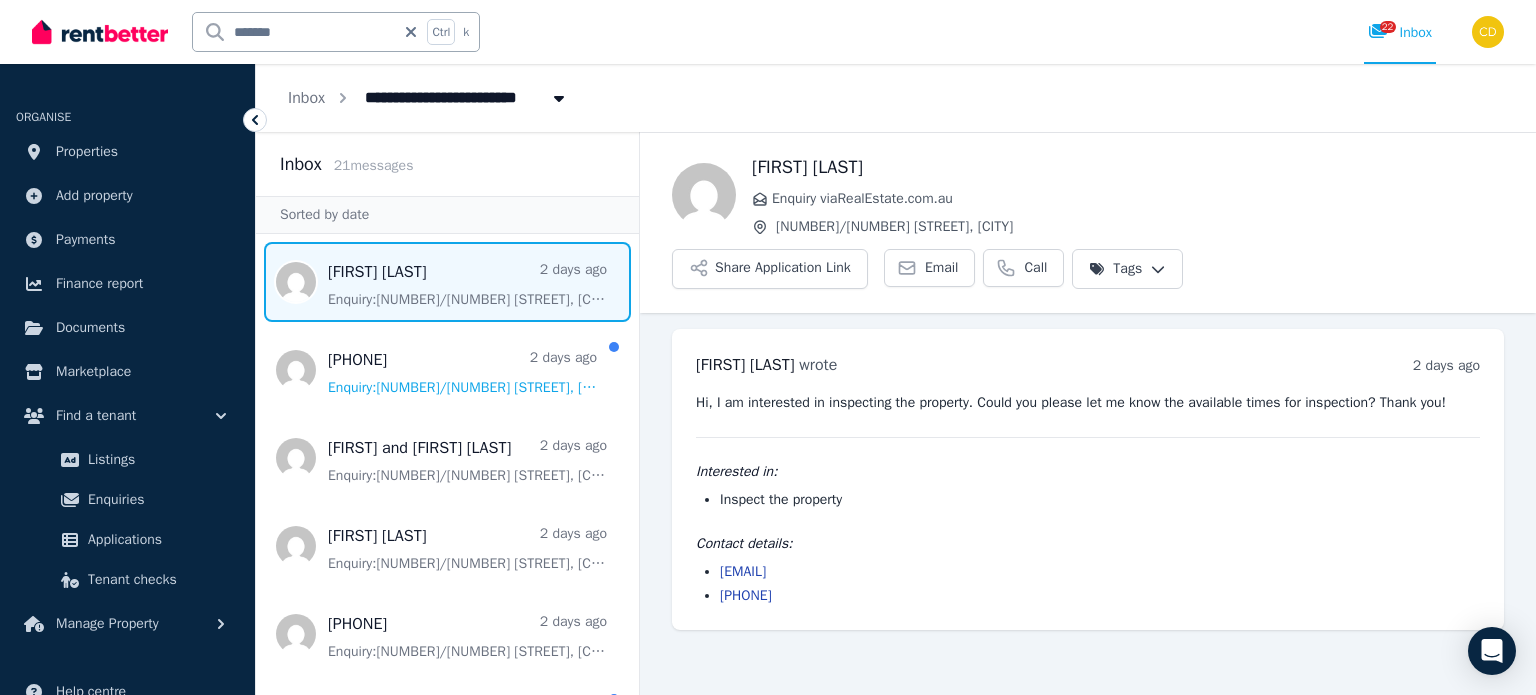 drag, startPoint x: 899, startPoint y: 519, endPoint x: 712, endPoint y: 532, distance: 187.45132 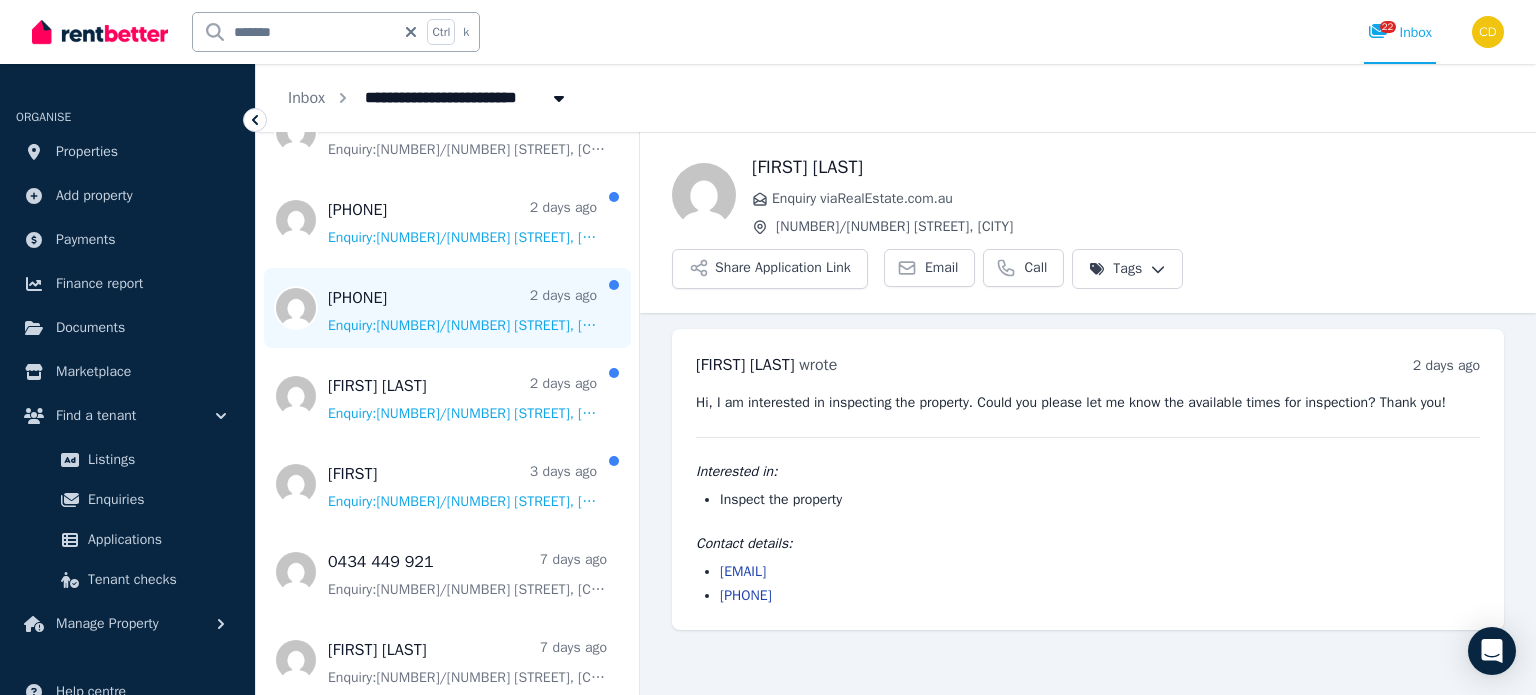 scroll, scrollTop: 500, scrollLeft: 0, axis: vertical 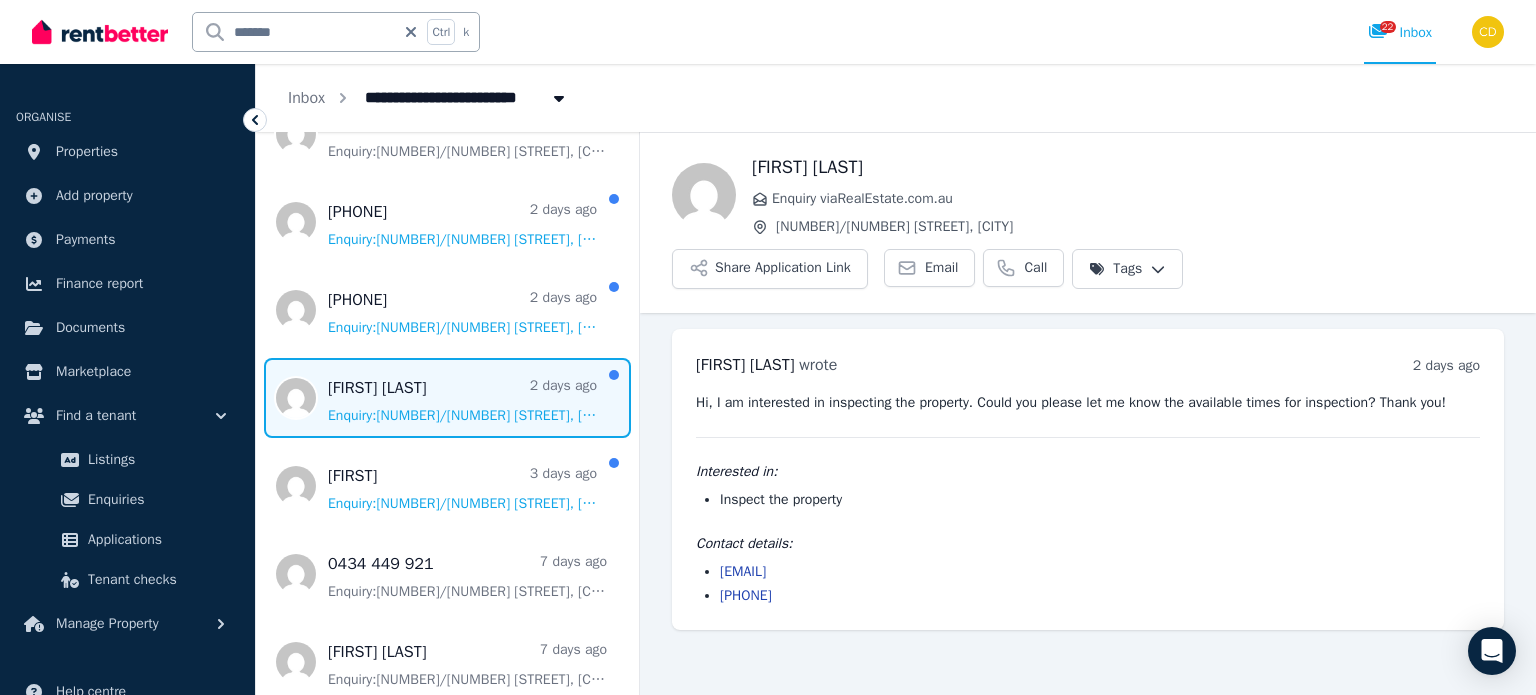 click at bounding box center (447, 398) 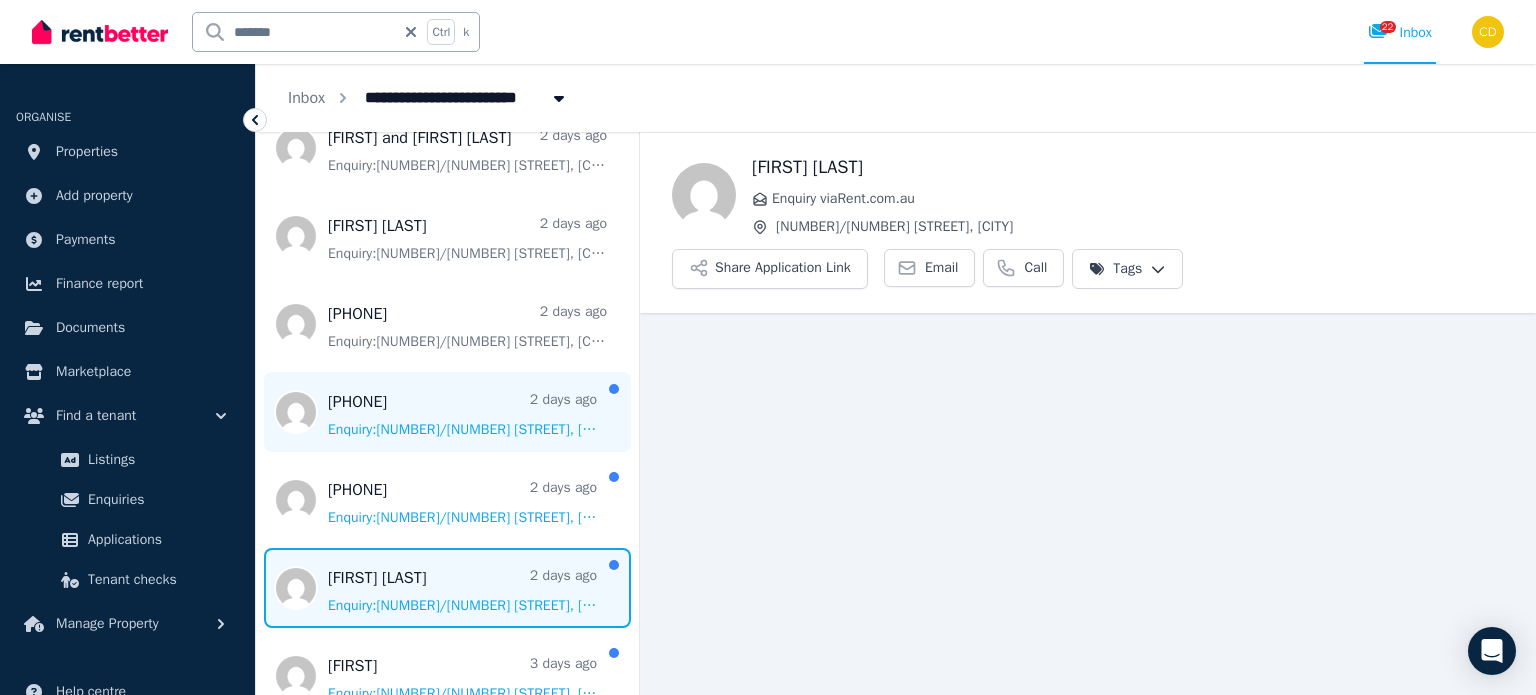 scroll, scrollTop: 300, scrollLeft: 0, axis: vertical 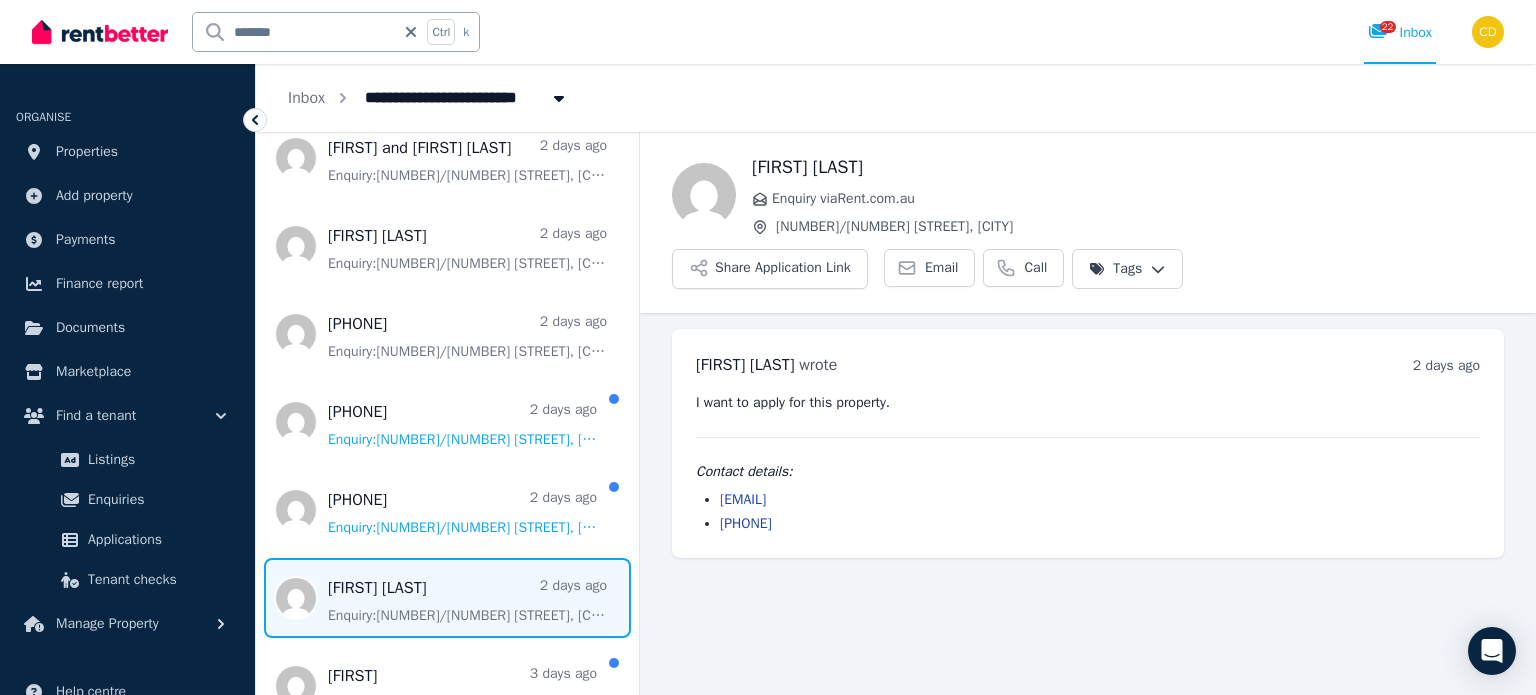 drag, startPoint x: 892, startPoint y: 442, endPoint x: 688, endPoint y: 446, distance: 204.03922 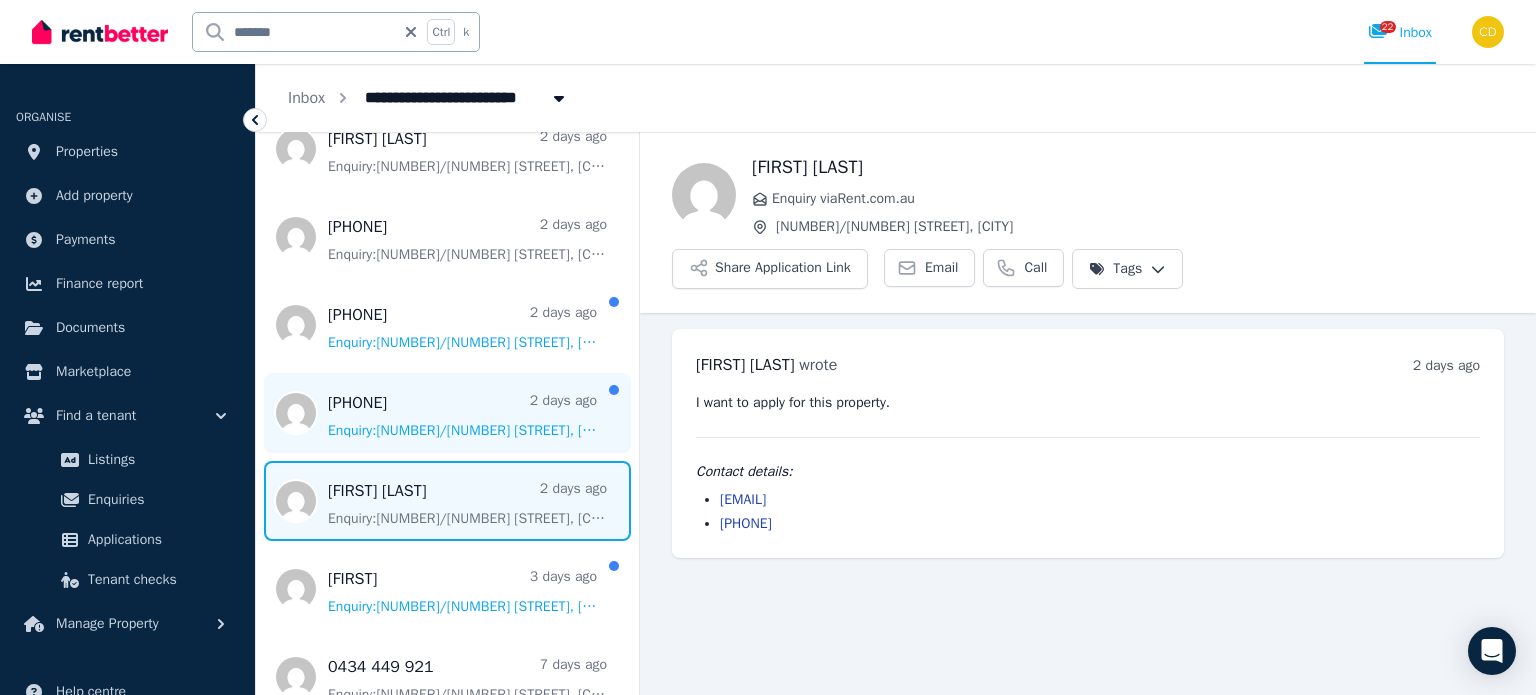 scroll, scrollTop: 400, scrollLeft: 0, axis: vertical 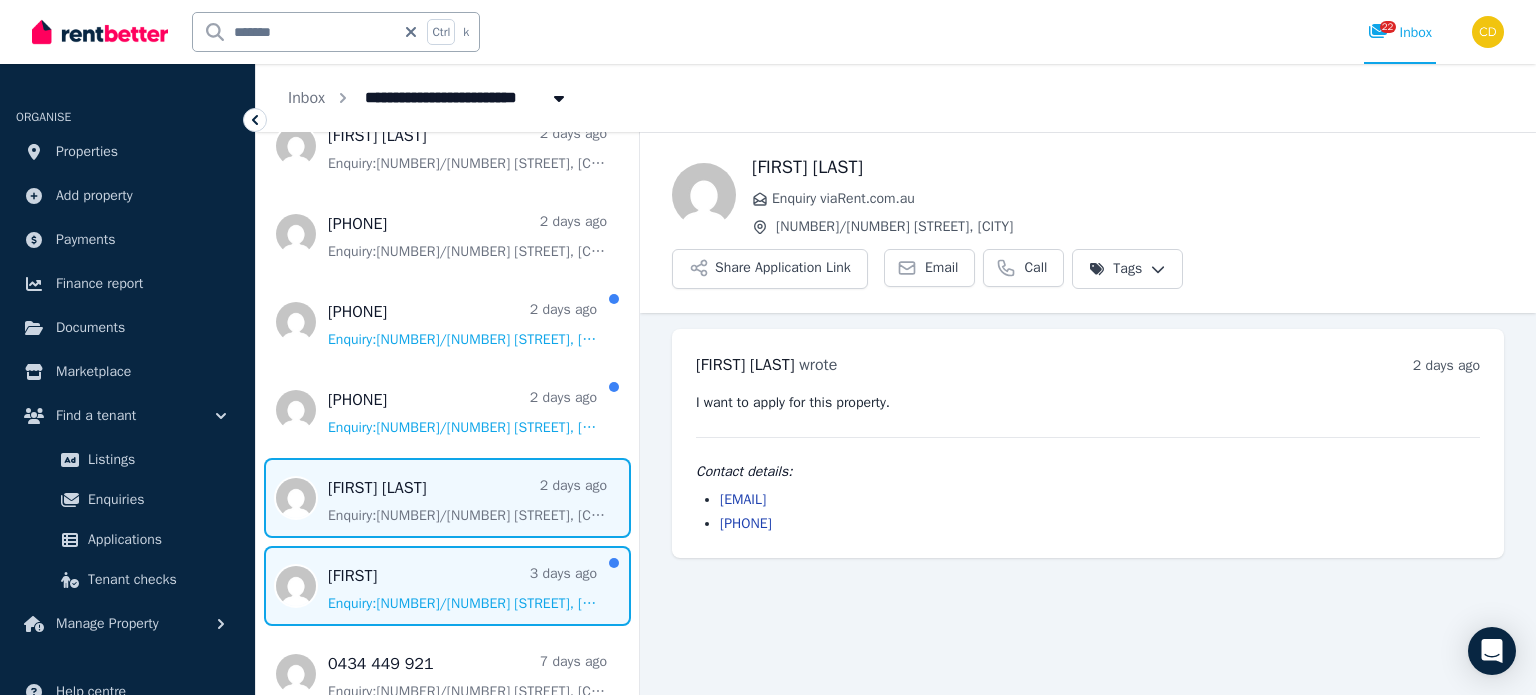 click at bounding box center [447, 586] 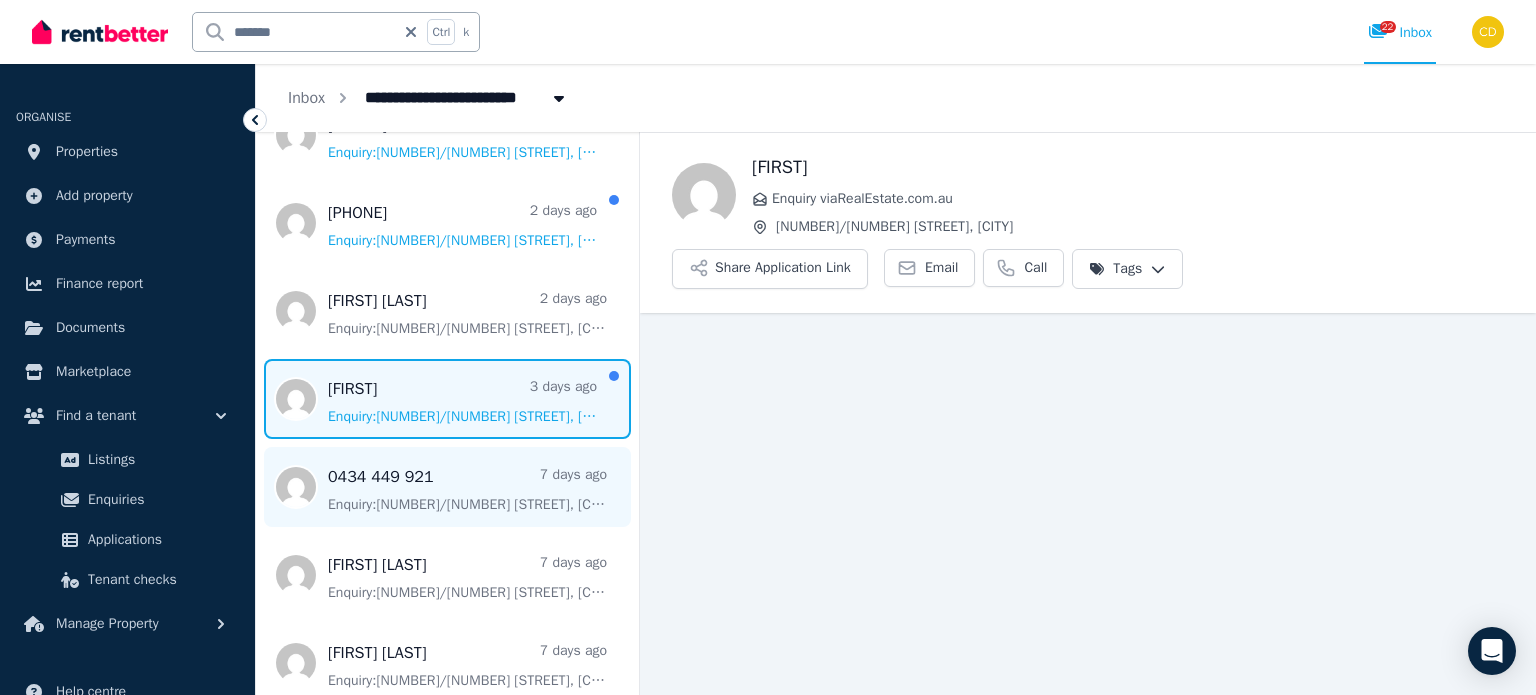 scroll, scrollTop: 600, scrollLeft: 0, axis: vertical 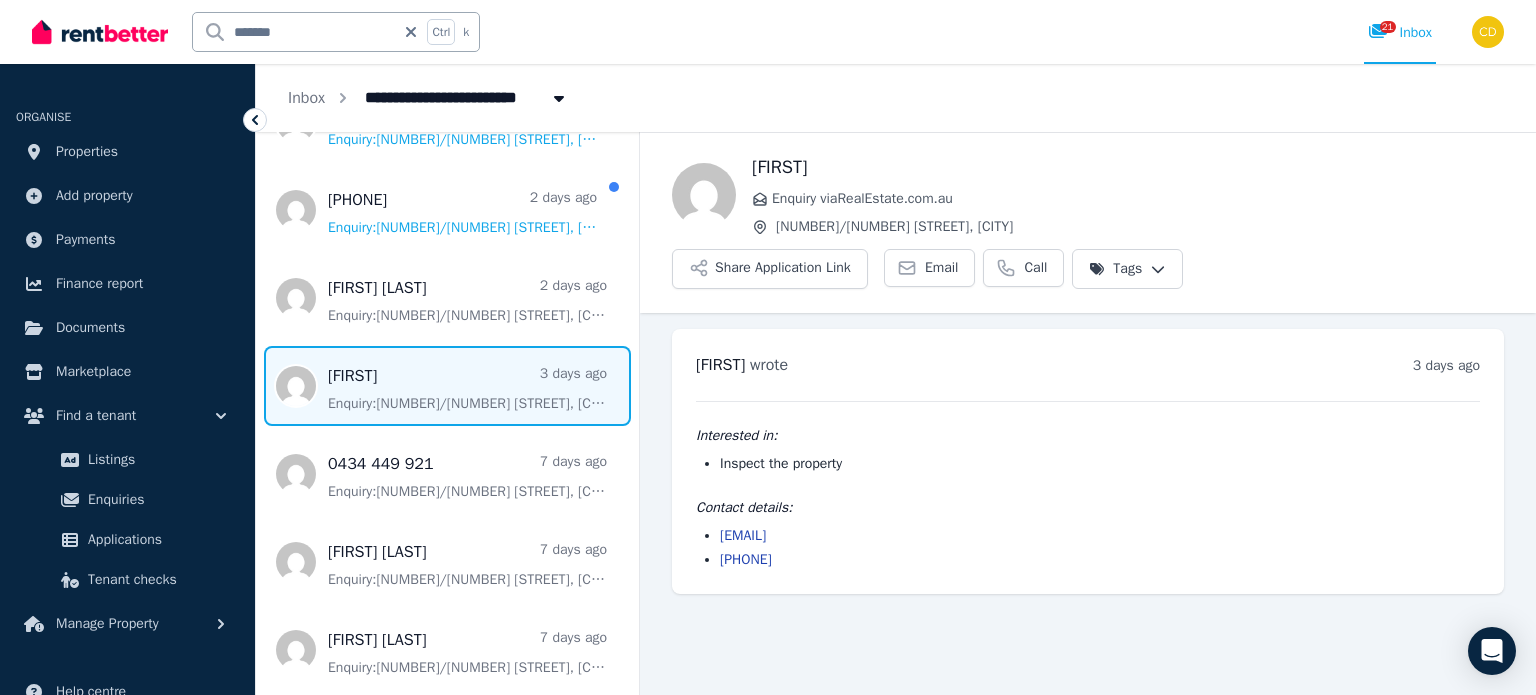 drag, startPoint x: 876, startPoint y: 483, endPoint x: 719, endPoint y: 479, distance: 157.05095 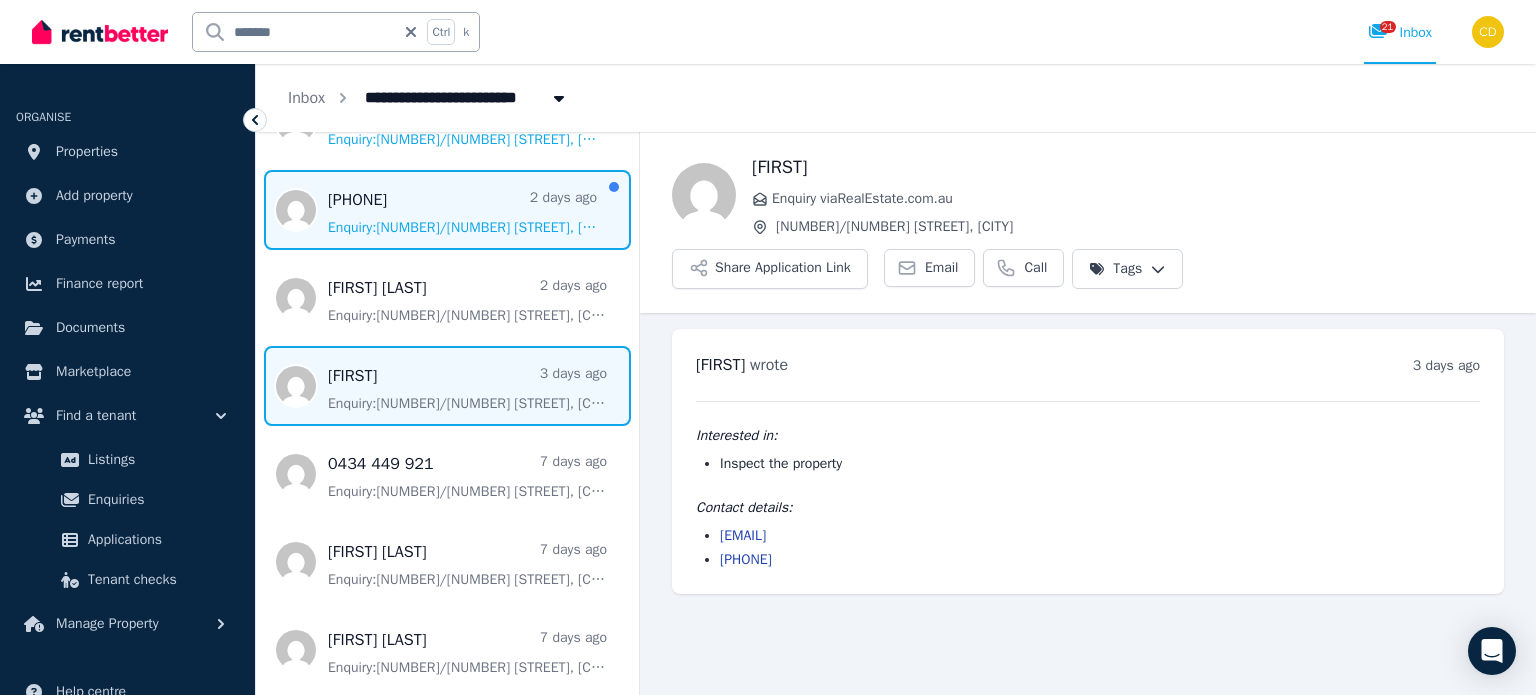 click at bounding box center [447, 210] 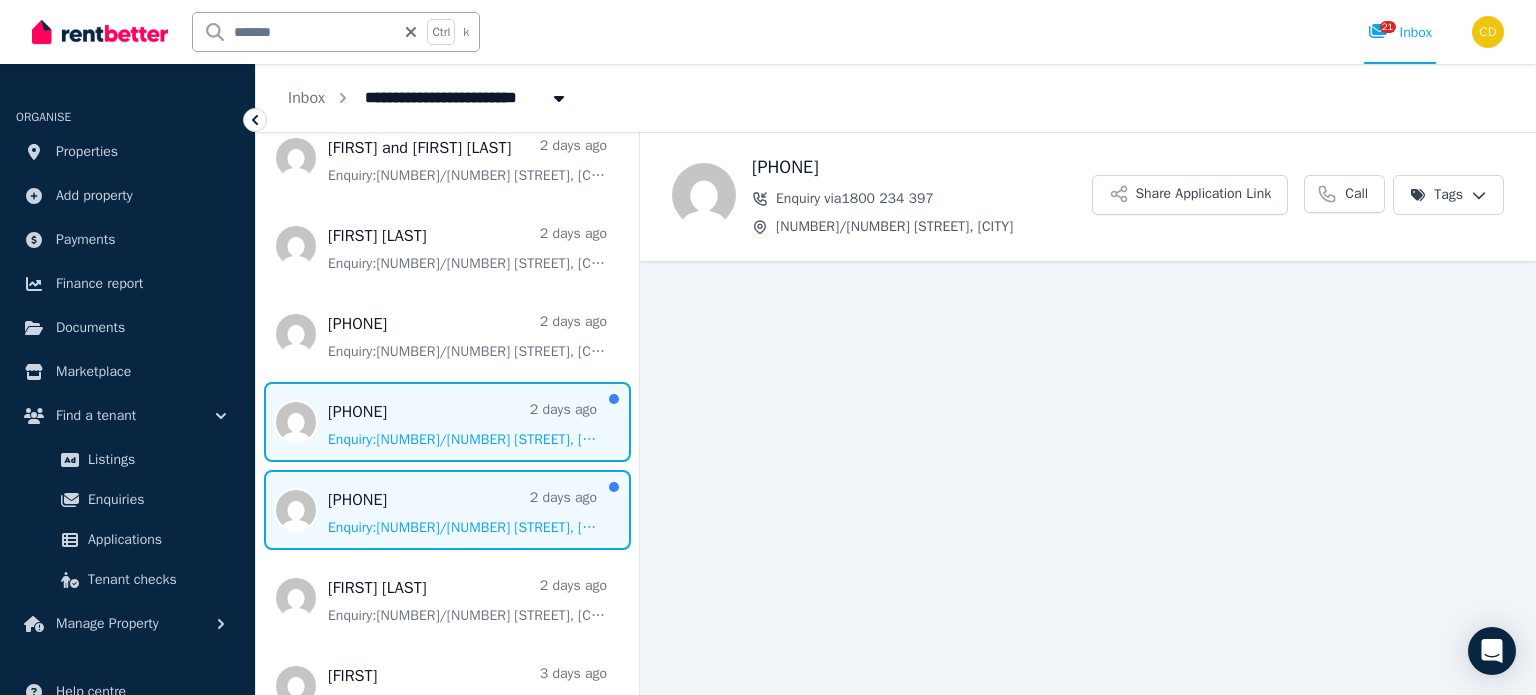 click at bounding box center (447, 422) 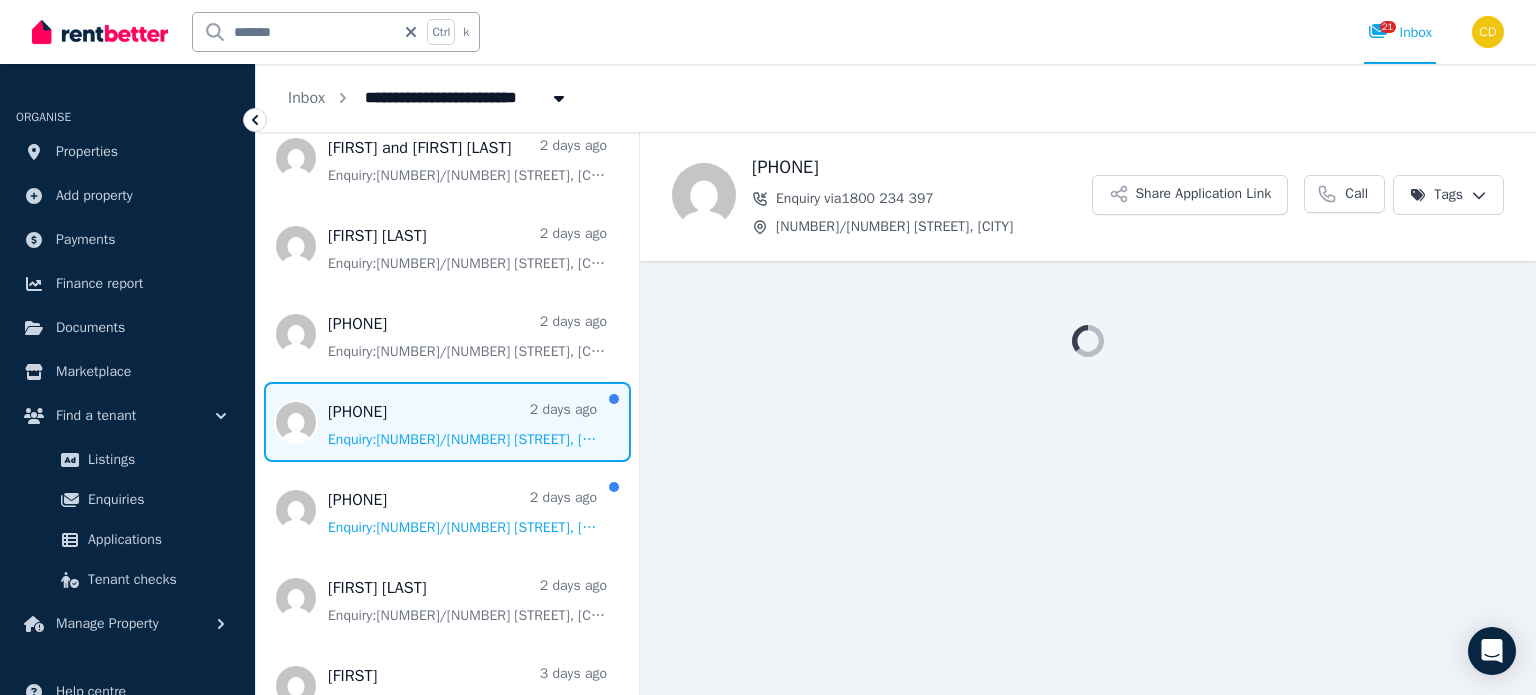 scroll, scrollTop: 100, scrollLeft: 0, axis: vertical 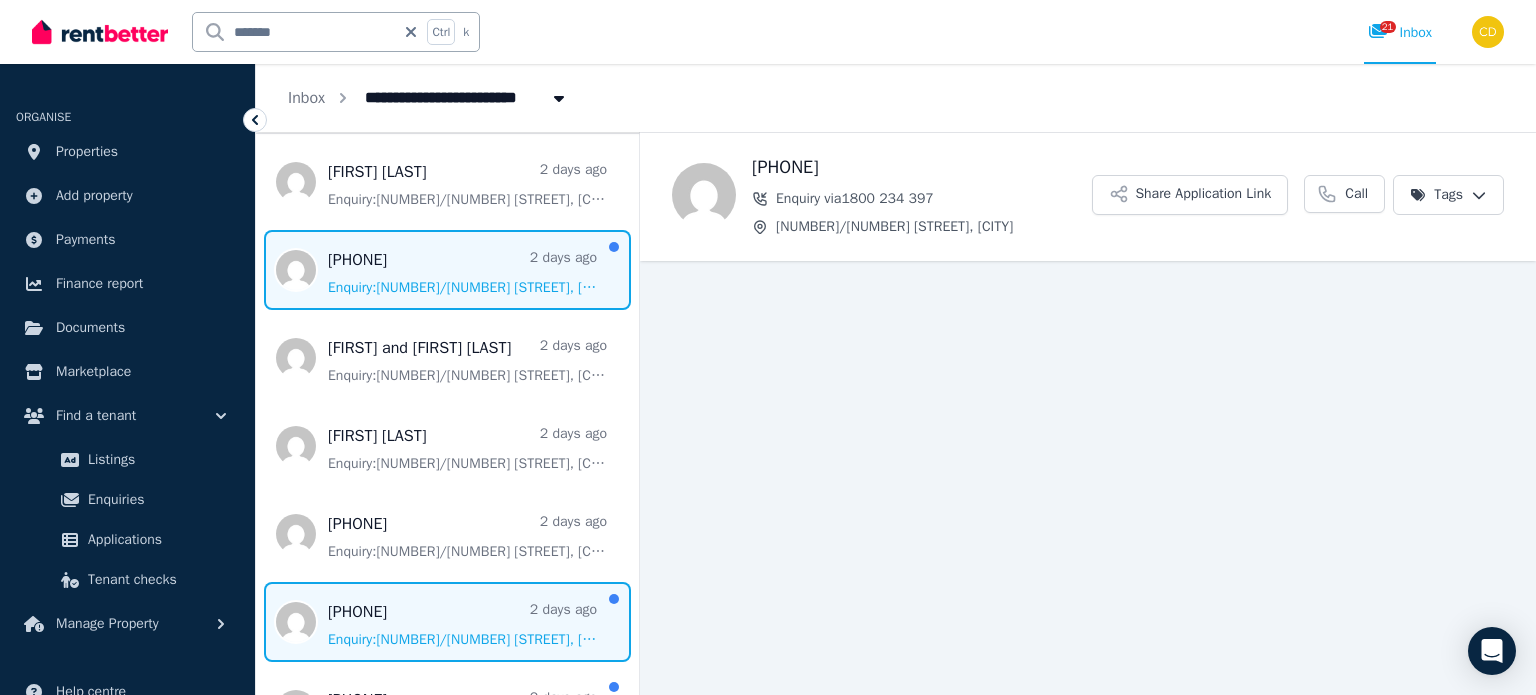 click at bounding box center (447, 270) 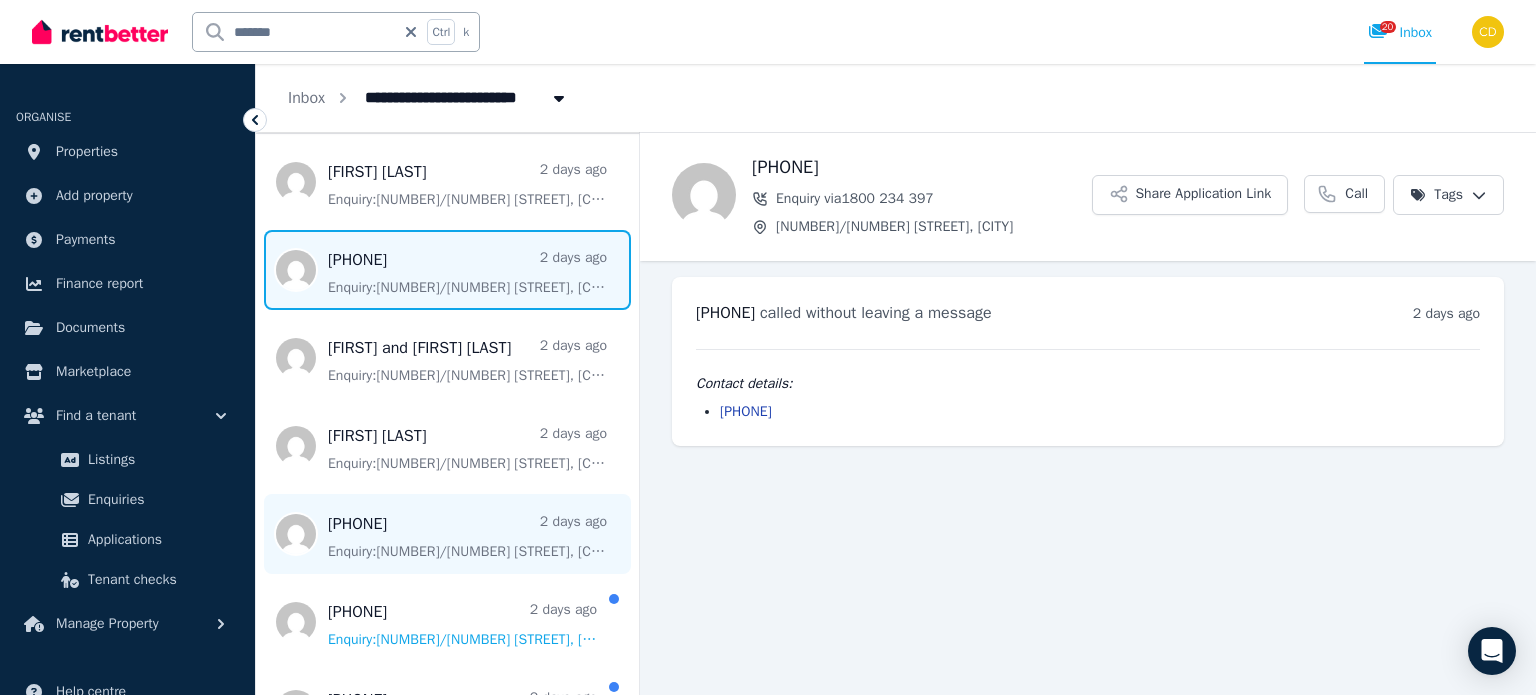 scroll, scrollTop: 200, scrollLeft: 0, axis: vertical 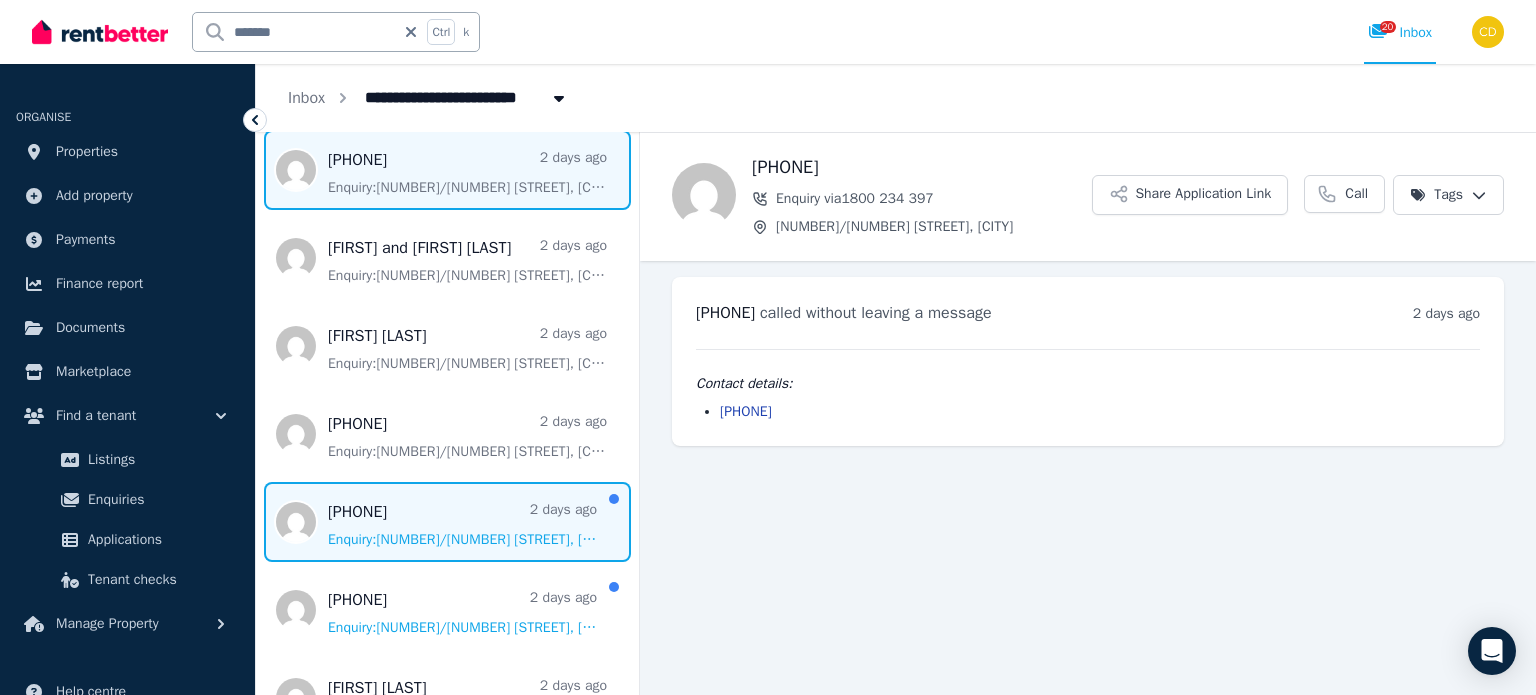 click at bounding box center (447, 522) 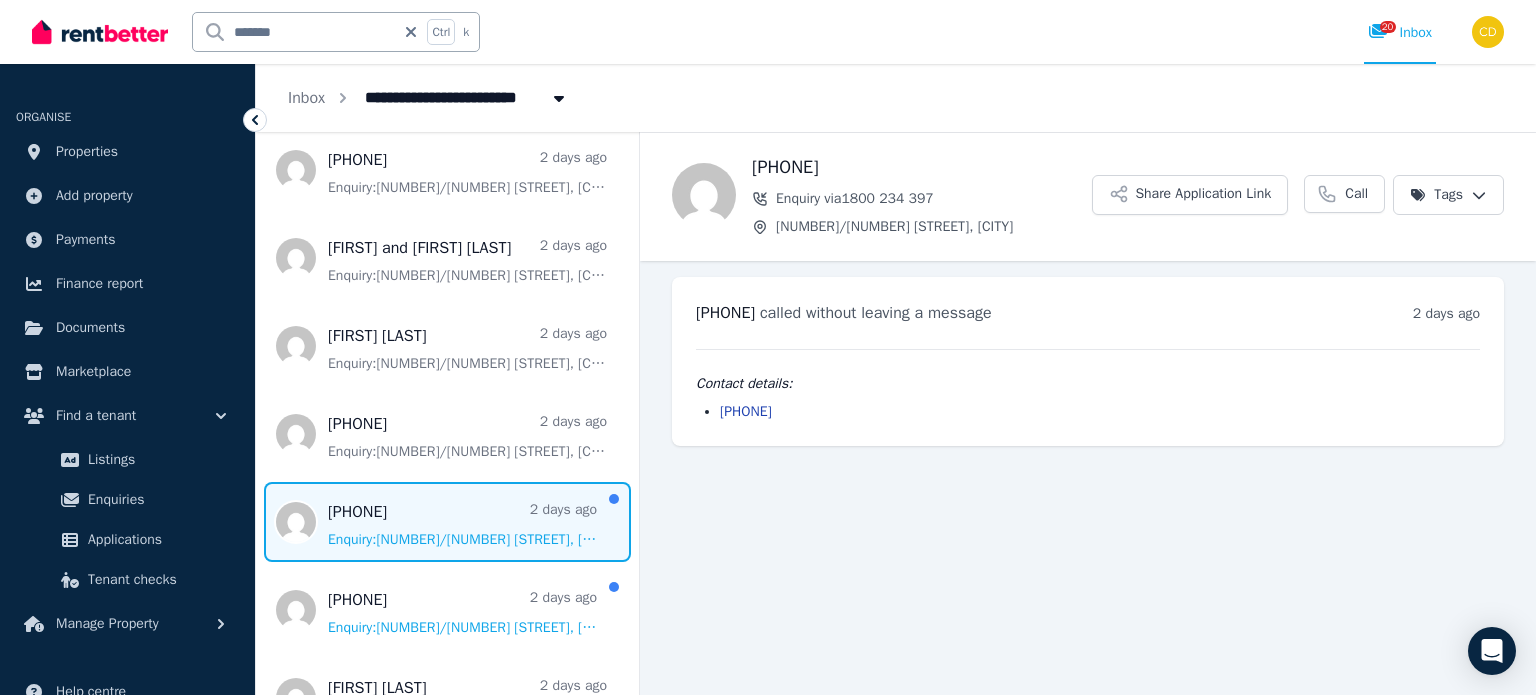 scroll, scrollTop: 600, scrollLeft: 0, axis: vertical 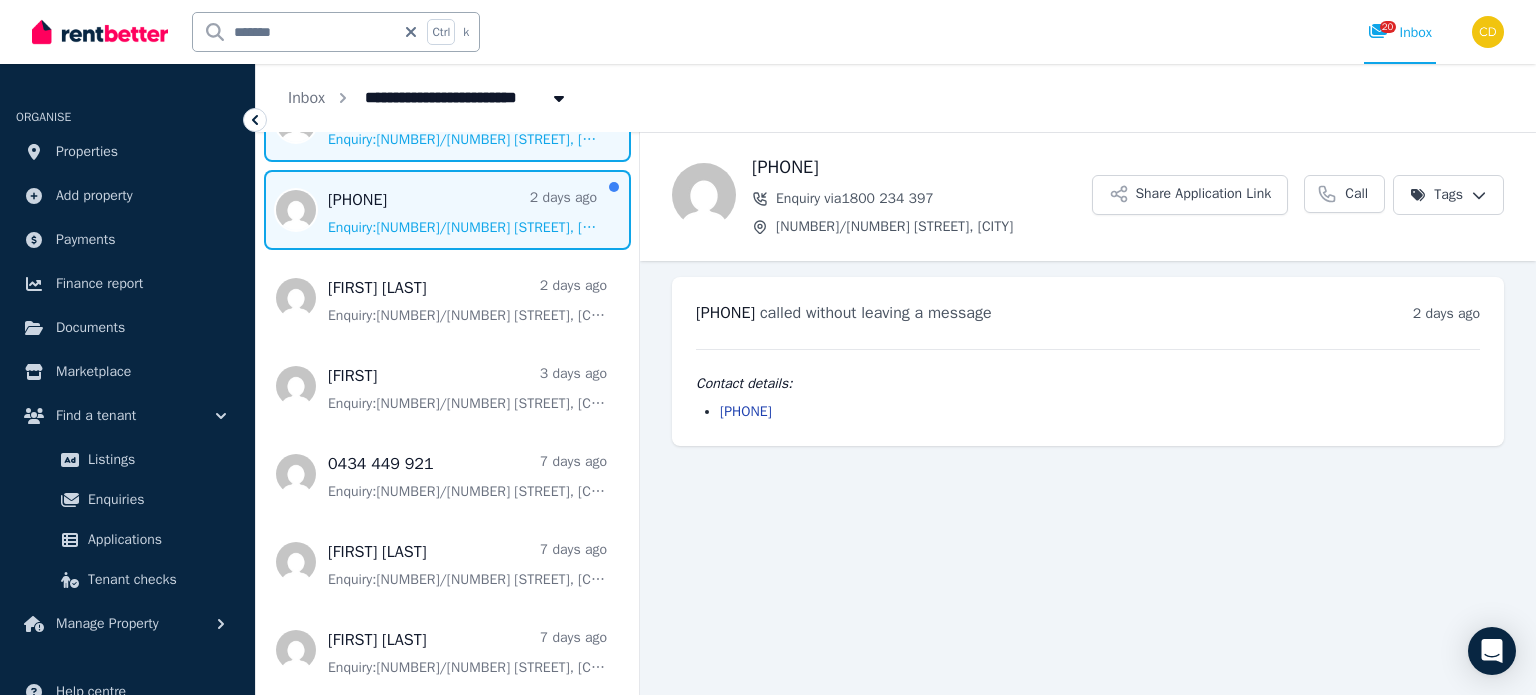 click at bounding box center [447, 210] 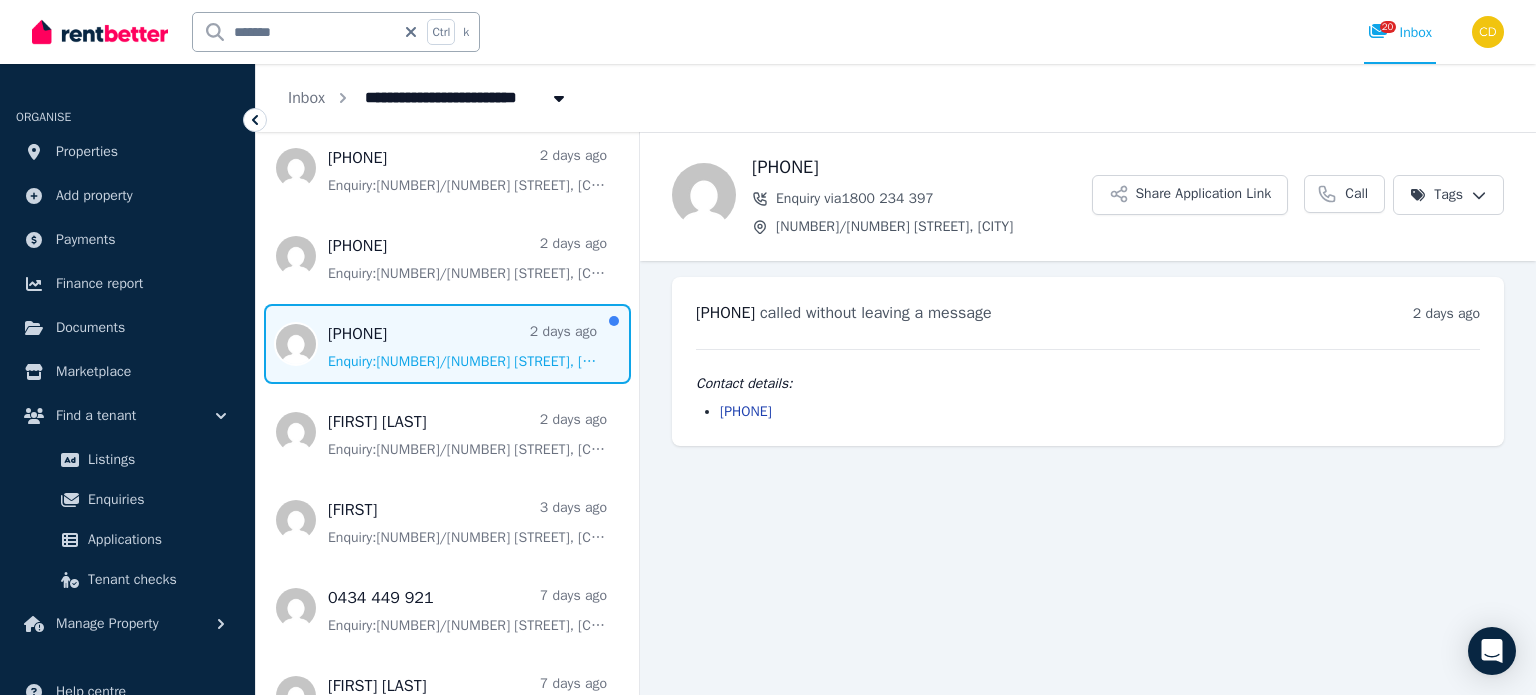 scroll, scrollTop: 400, scrollLeft: 0, axis: vertical 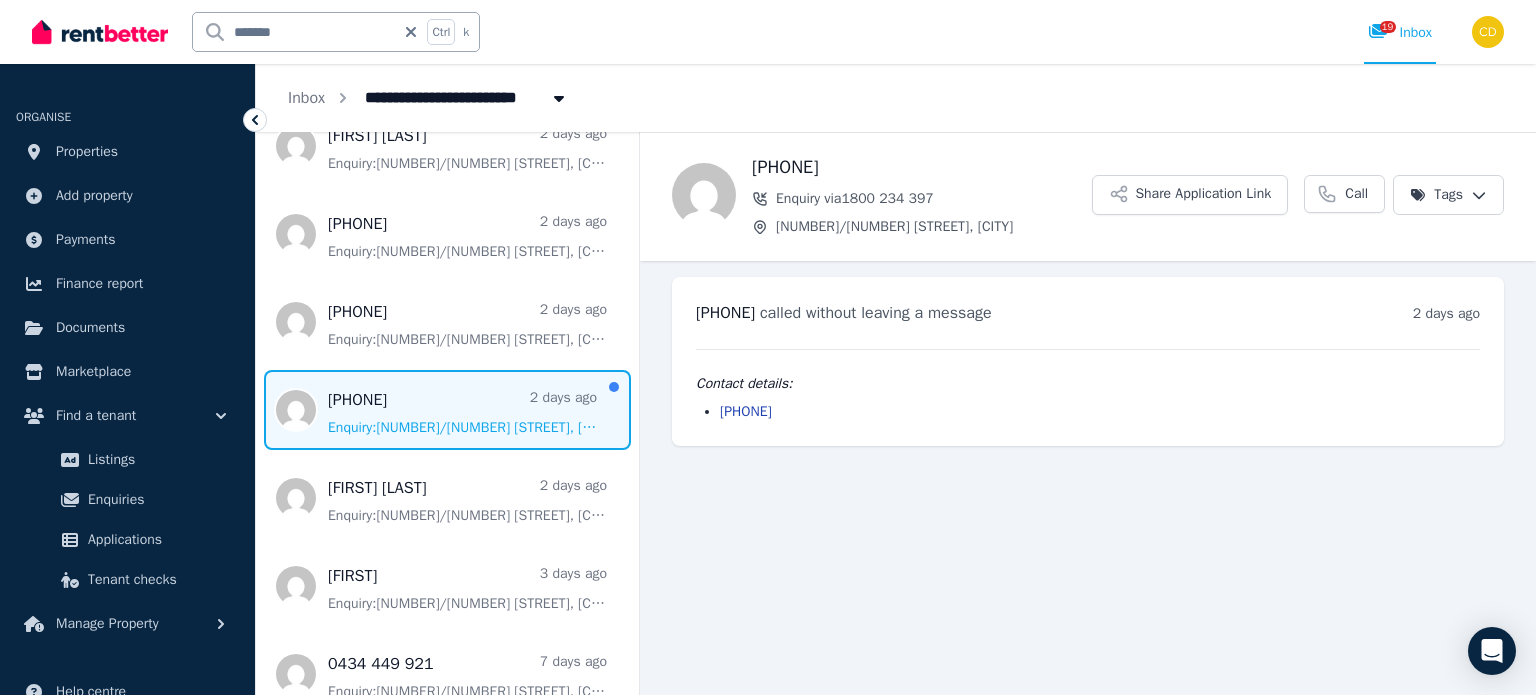 click at bounding box center (447, 410) 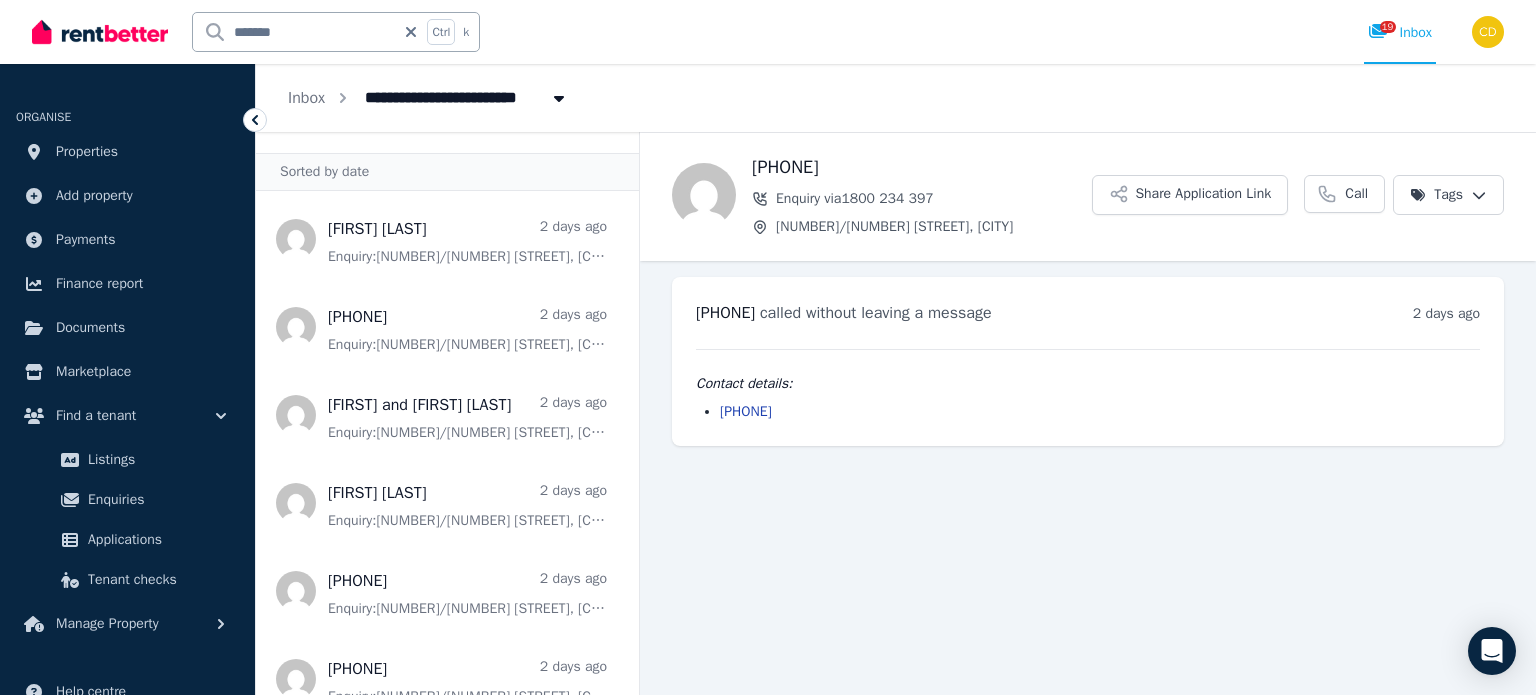 scroll, scrollTop: 0, scrollLeft: 0, axis: both 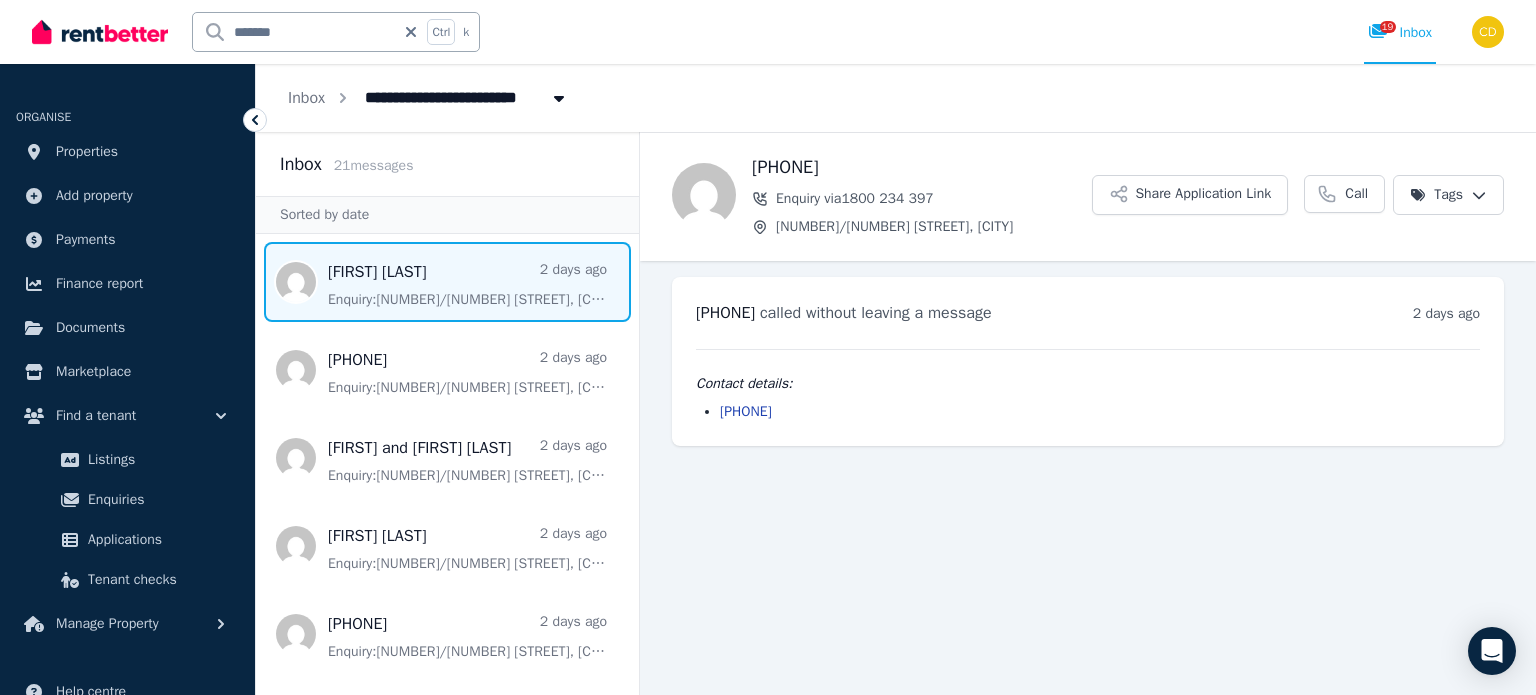 click at bounding box center (447, 282) 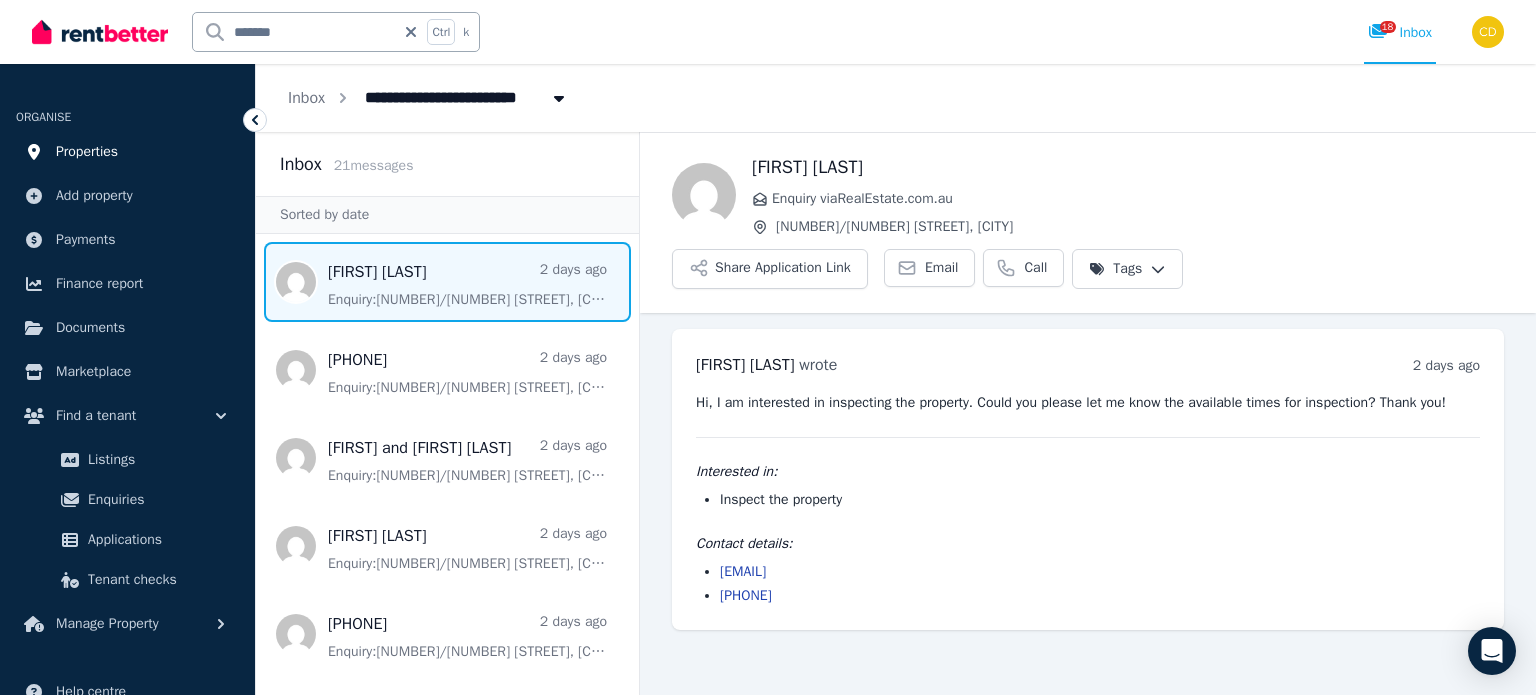 click on "Properties" at bounding box center [87, 152] 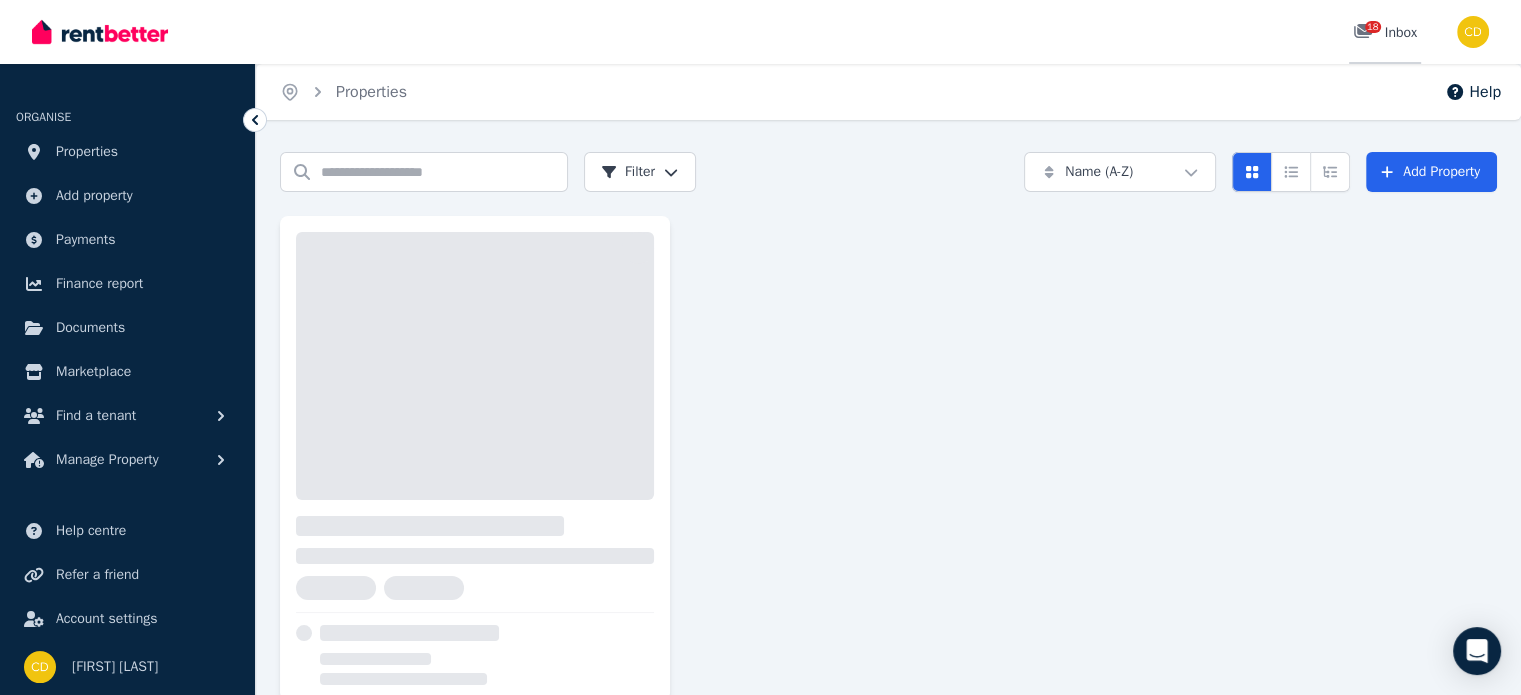 click on "18 Inbox" at bounding box center [1385, 32] 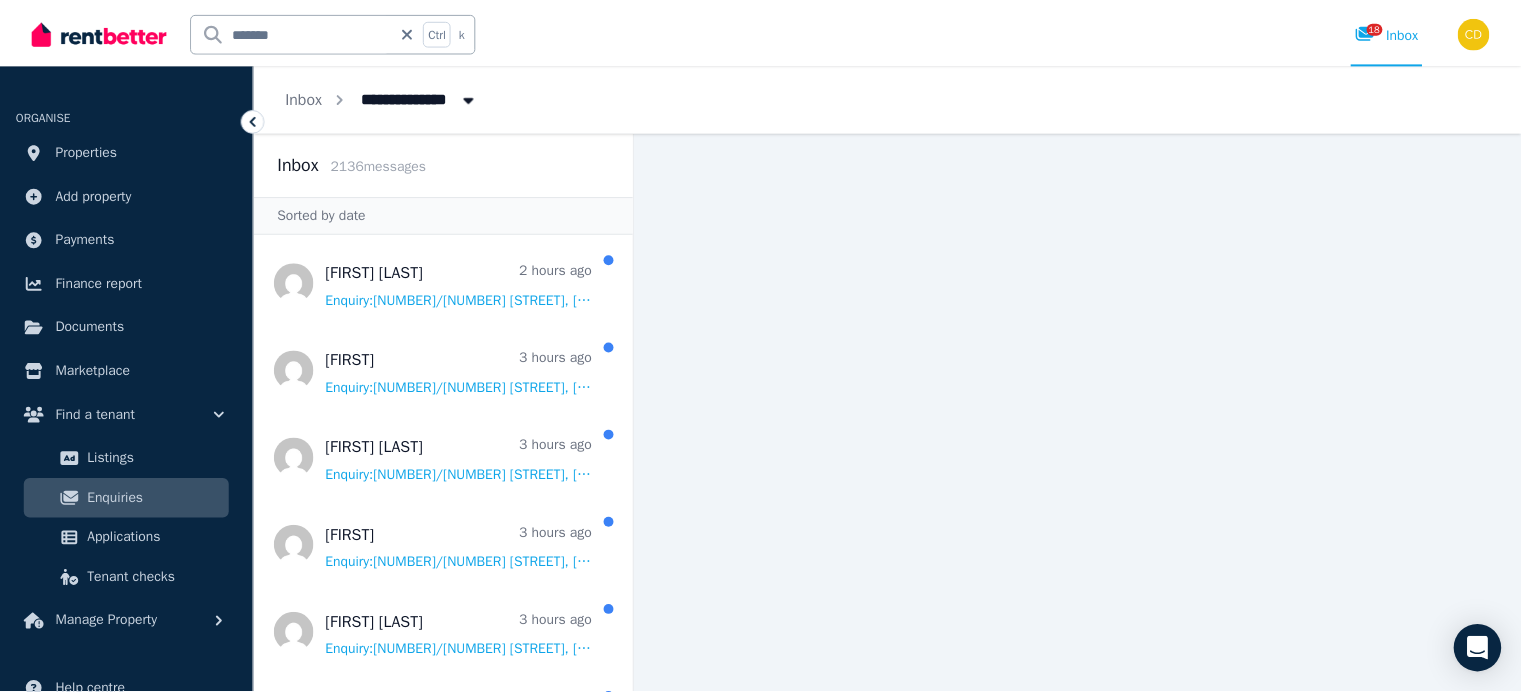 scroll, scrollTop: 400, scrollLeft: 0, axis: vertical 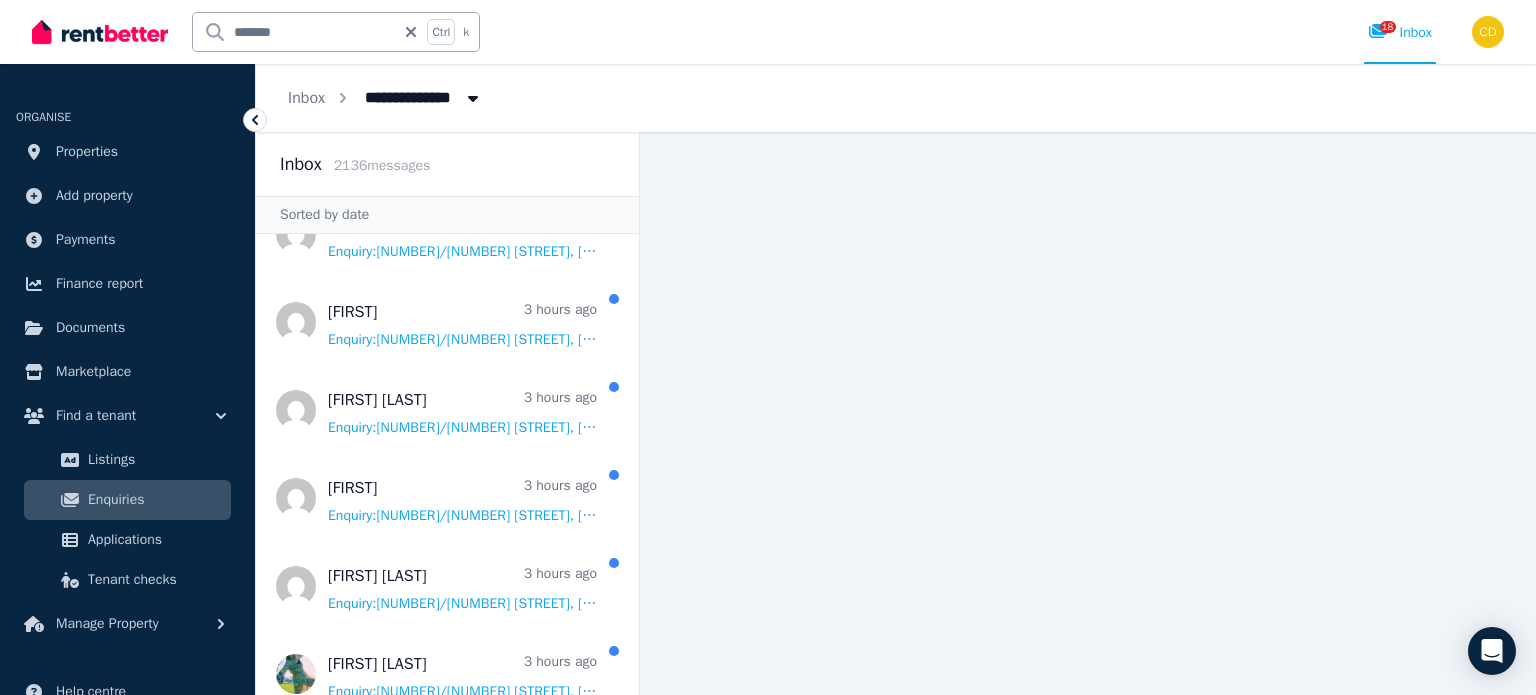 click 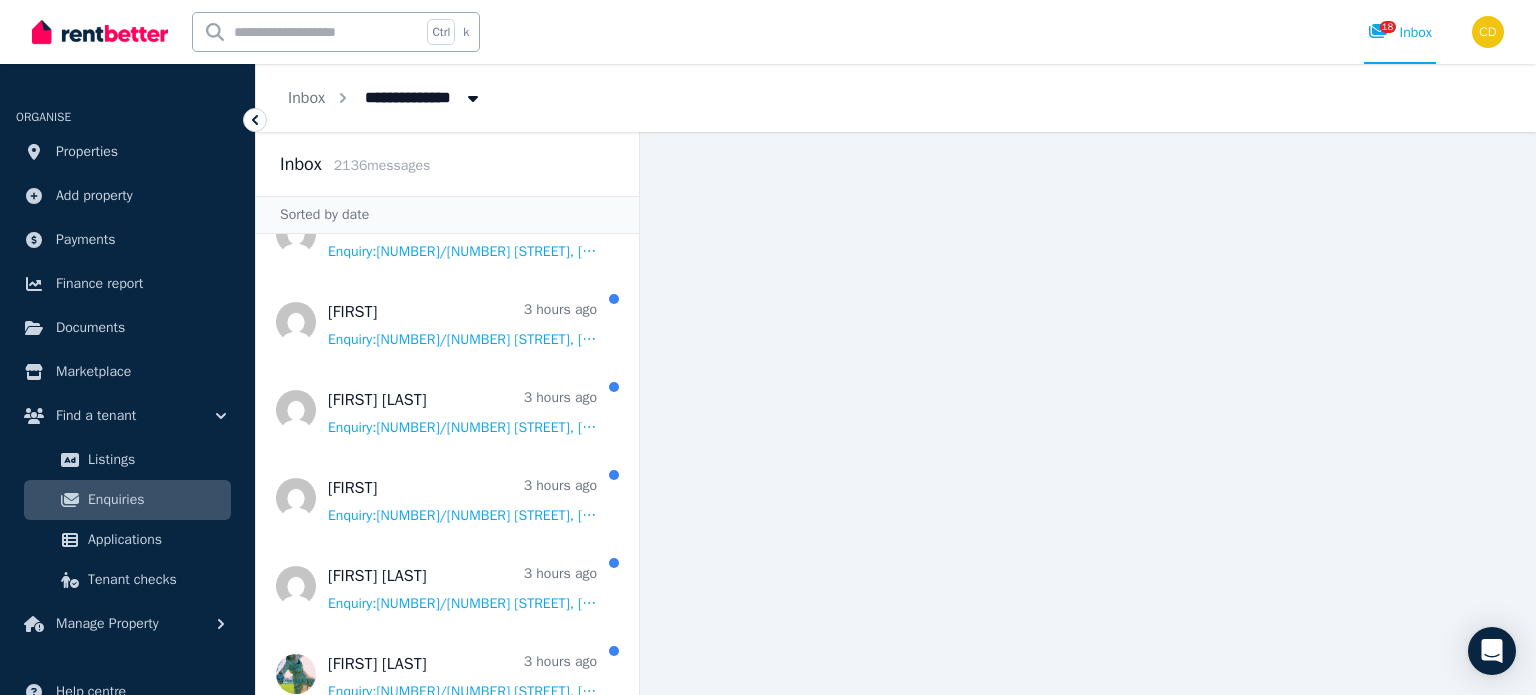 click at bounding box center (307, 32) 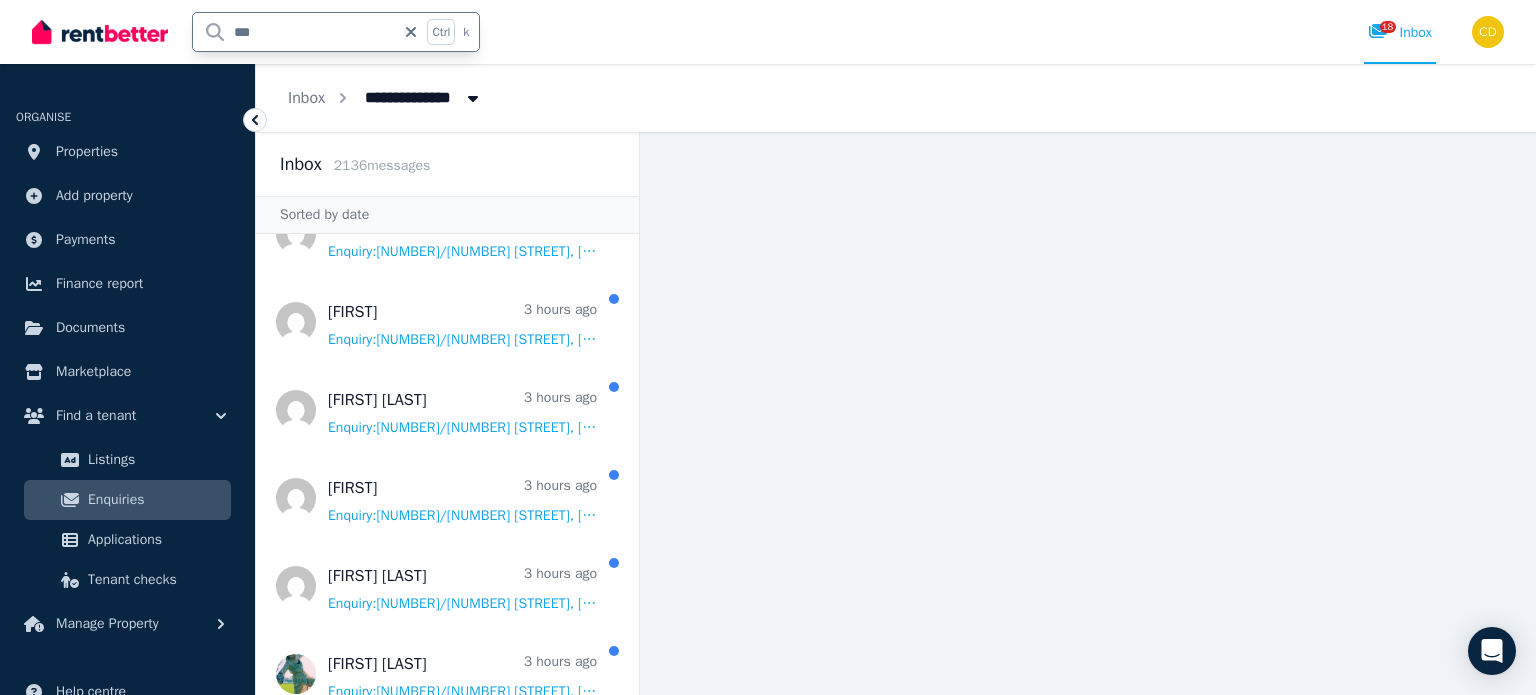 type on "****" 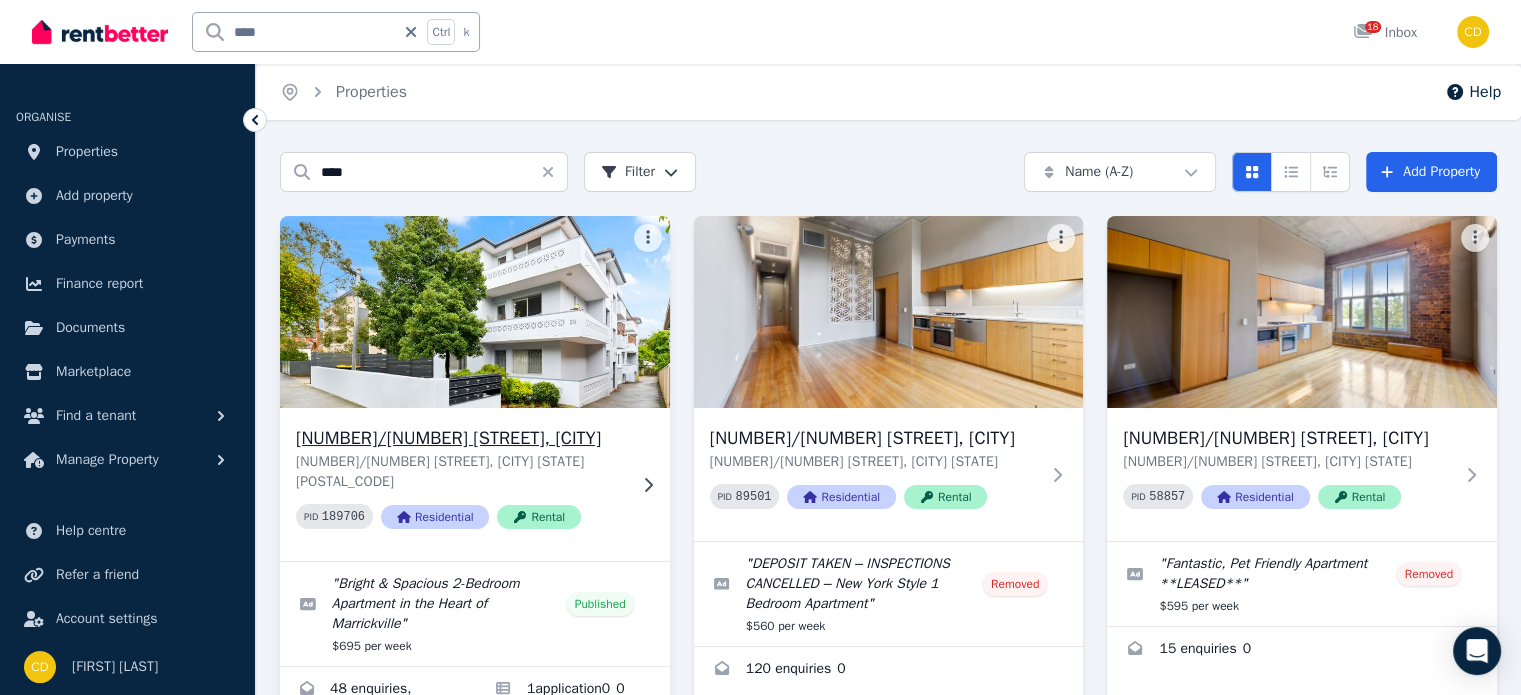 click on "[NUMBER]/[NUMBER] [STREET], [CITY]" at bounding box center [461, 438] 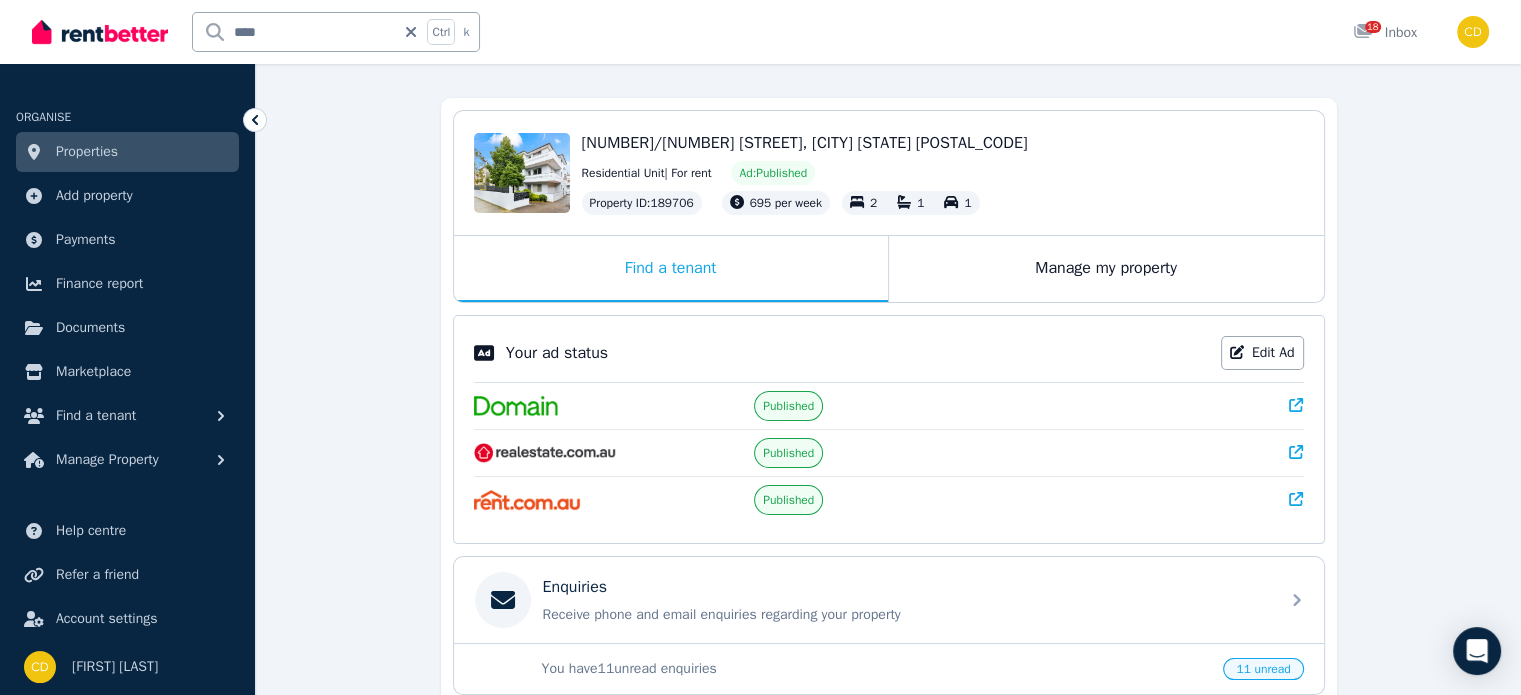 scroll, scrollTop: 400, scrollLeft: 0, axis: vertical 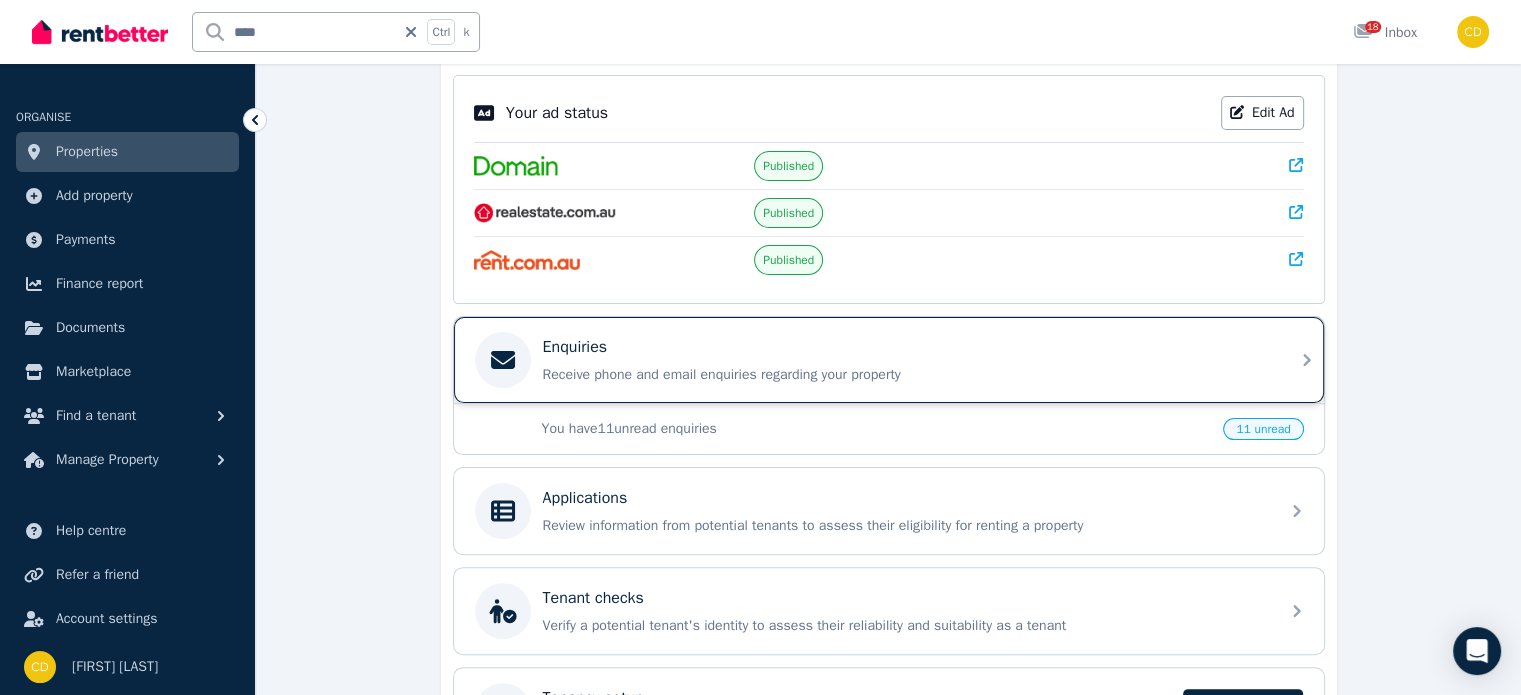 click on "Receive phone and email enquiries regarding your property" at bounding box center [905, 375] 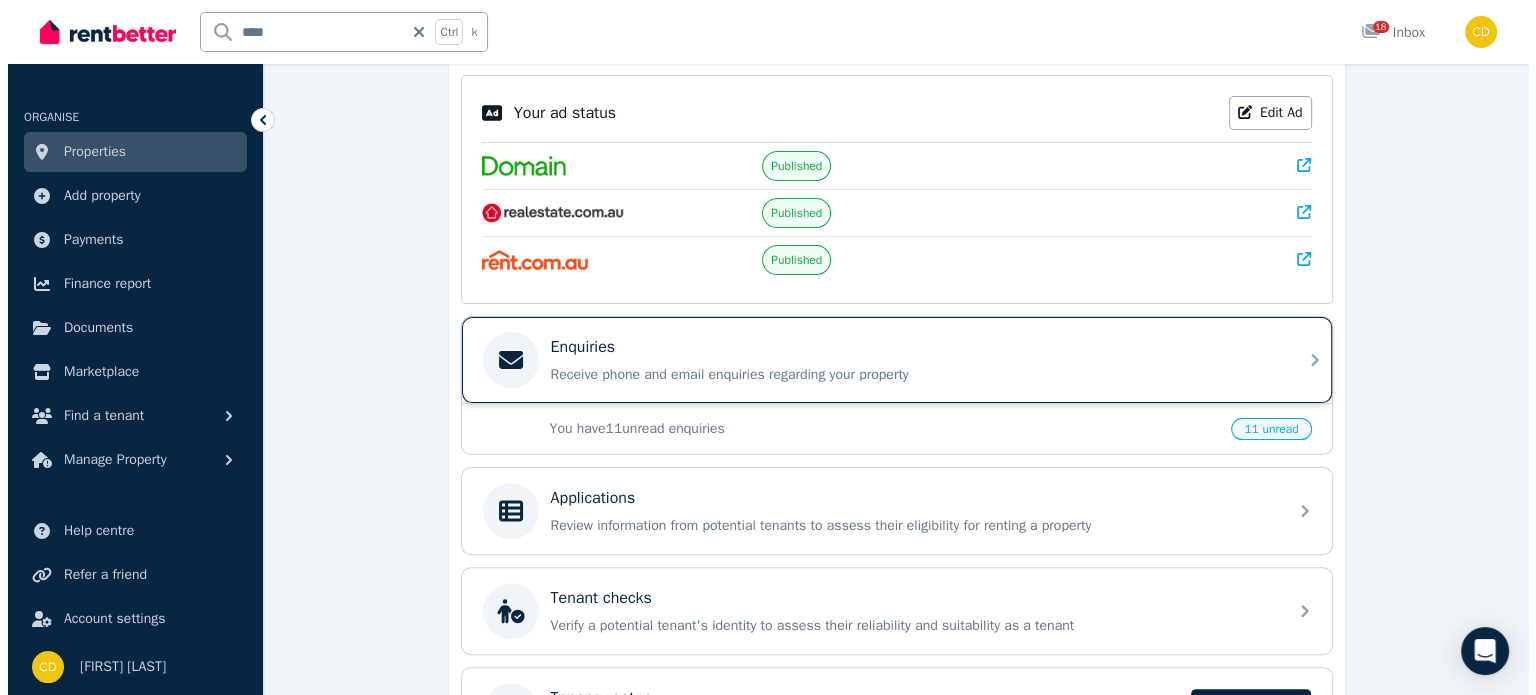 scroll, scrollTop: 0, scrollLeft: 0, axis: both 